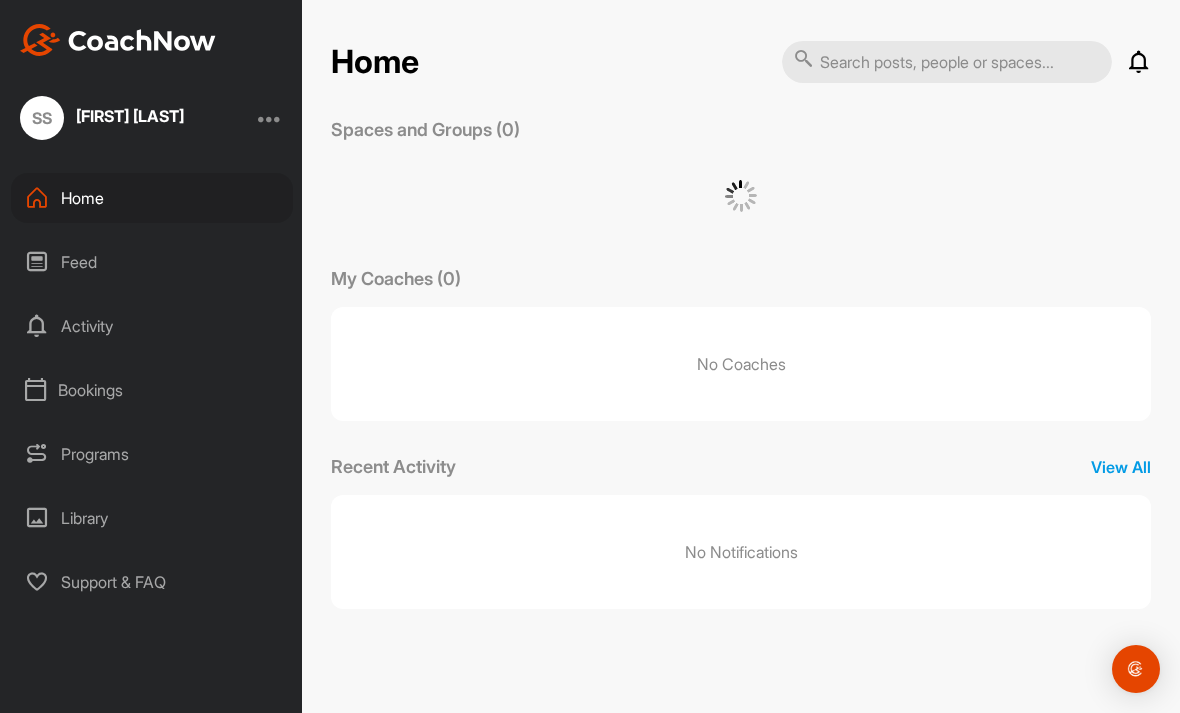 scroll, scrollTop: 0, scrollLeft: 0, axis: both 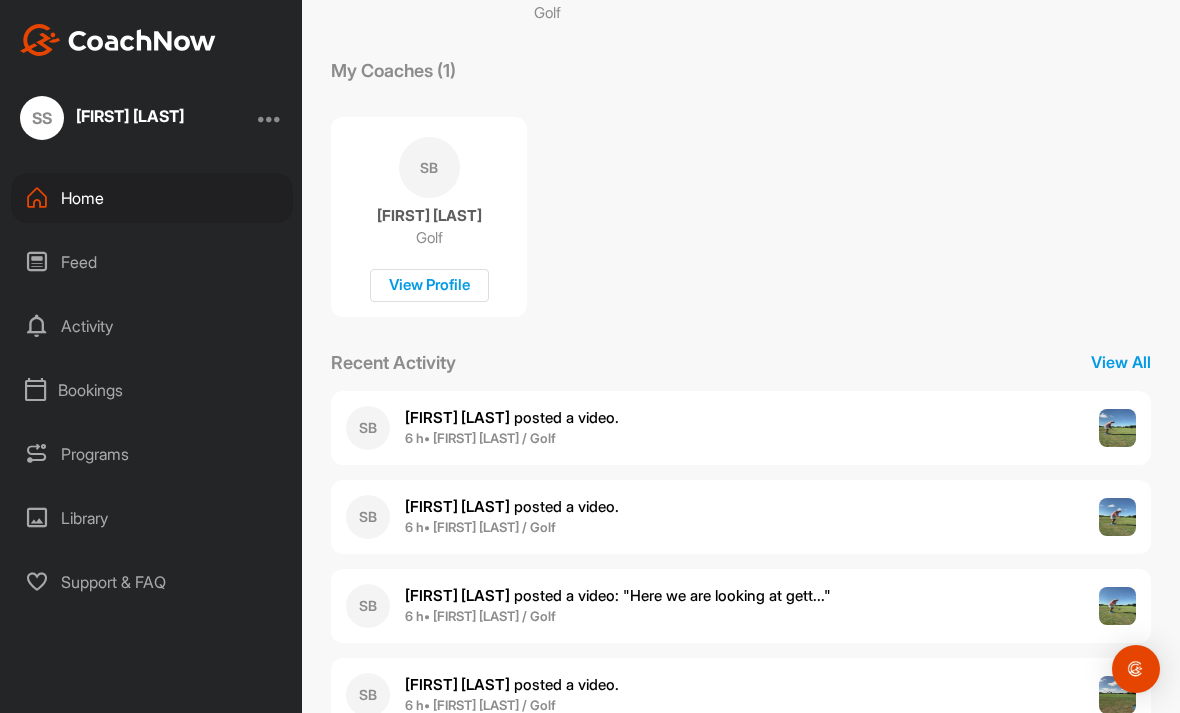 click at bounding box center [1118, 428] 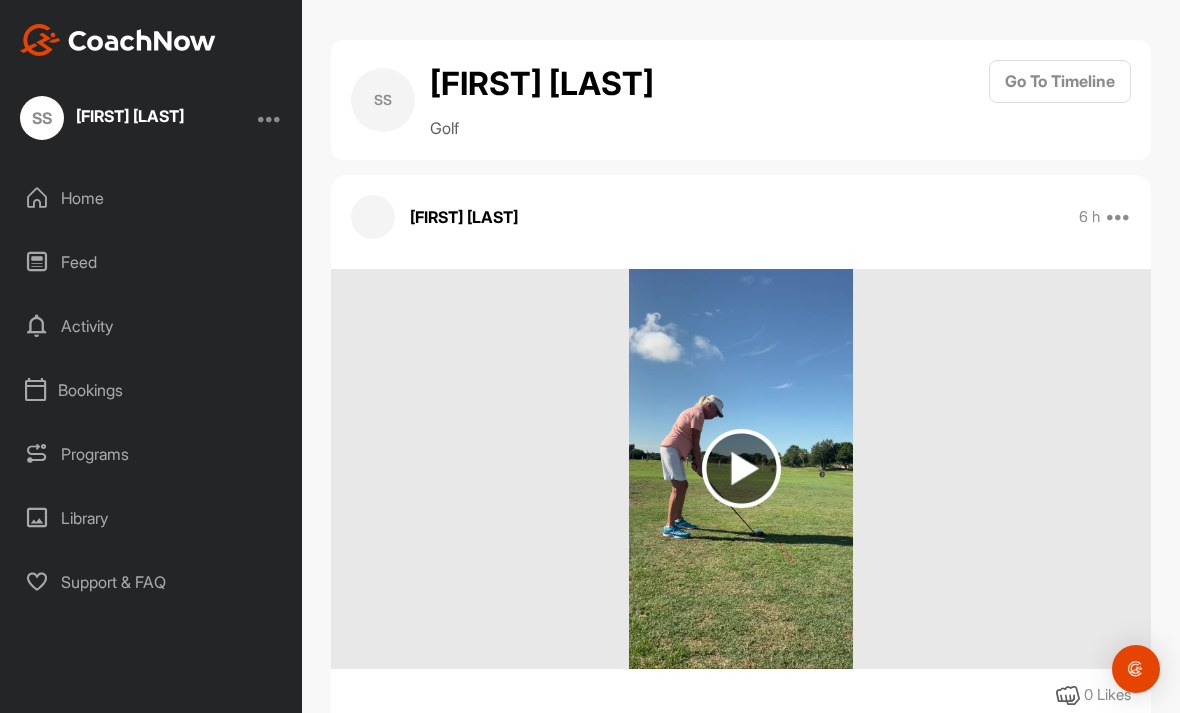 click at bounding box center (741, 468) 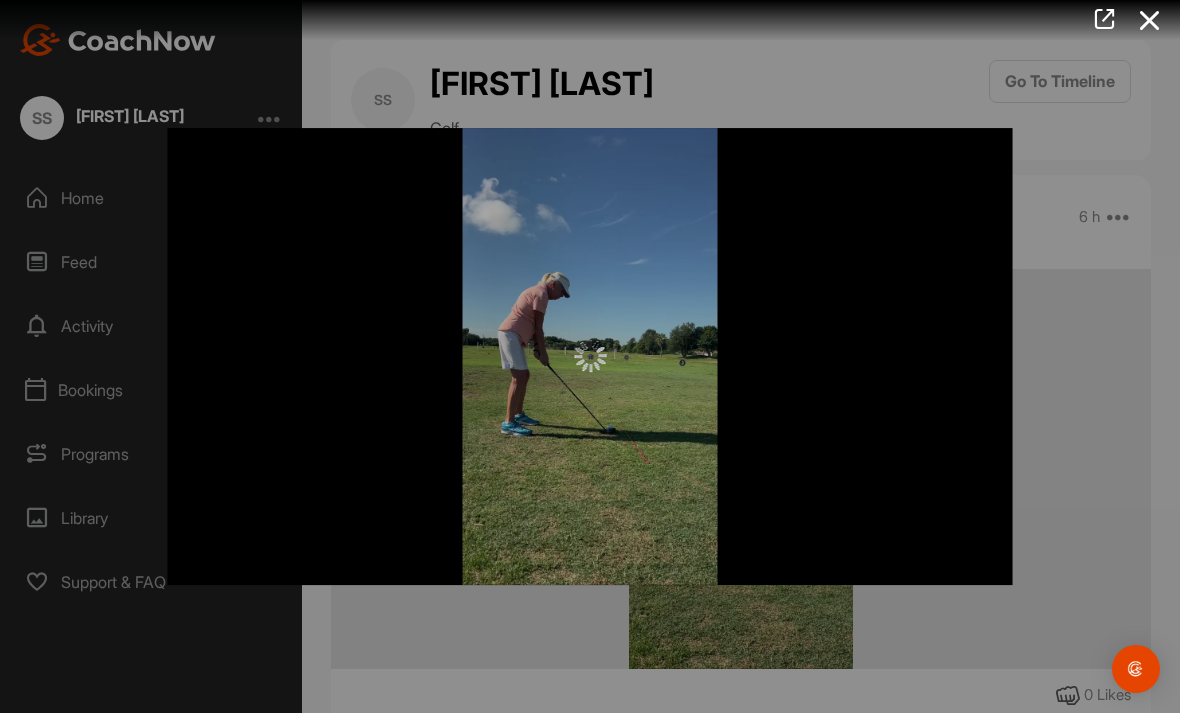 click at bounding box center [590, 357] 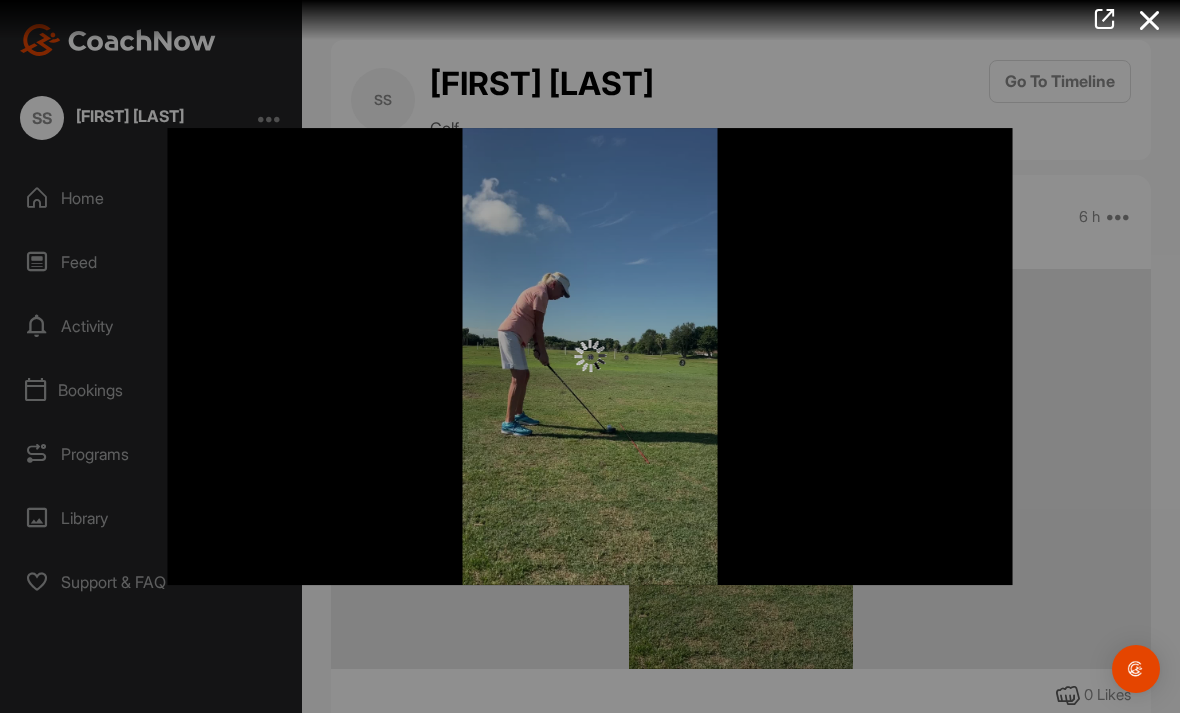 click at bounding box center [590, 357] 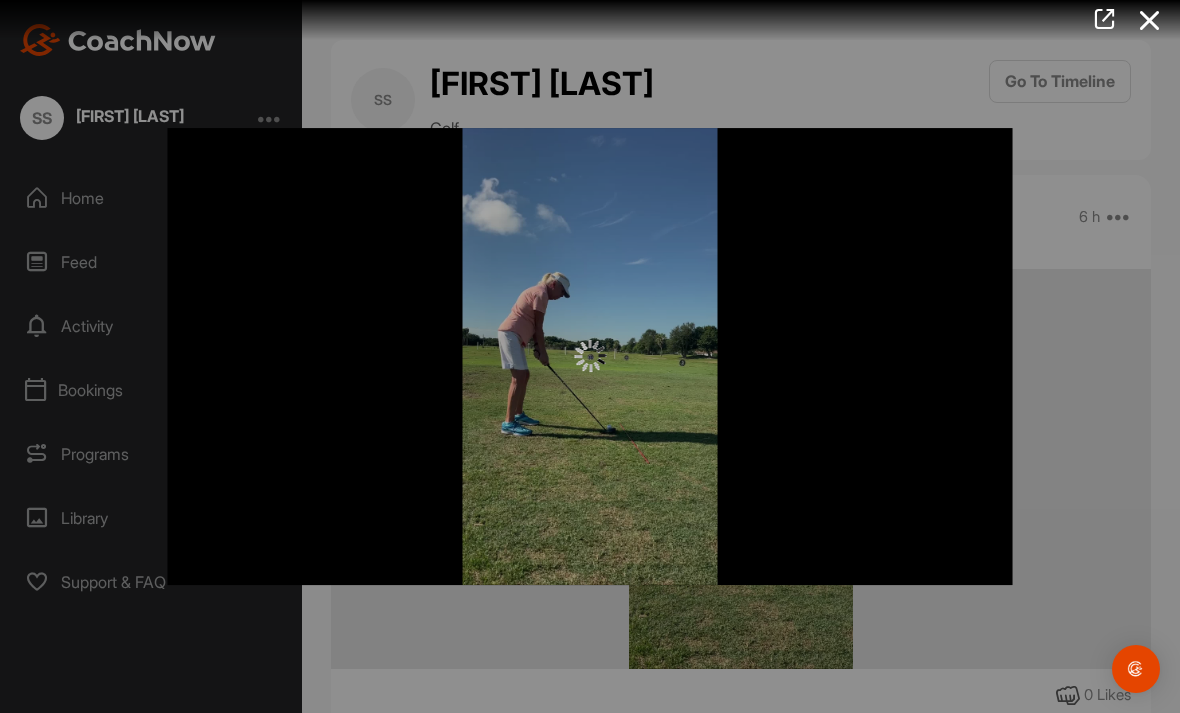 click at bounding box center [590, 356] 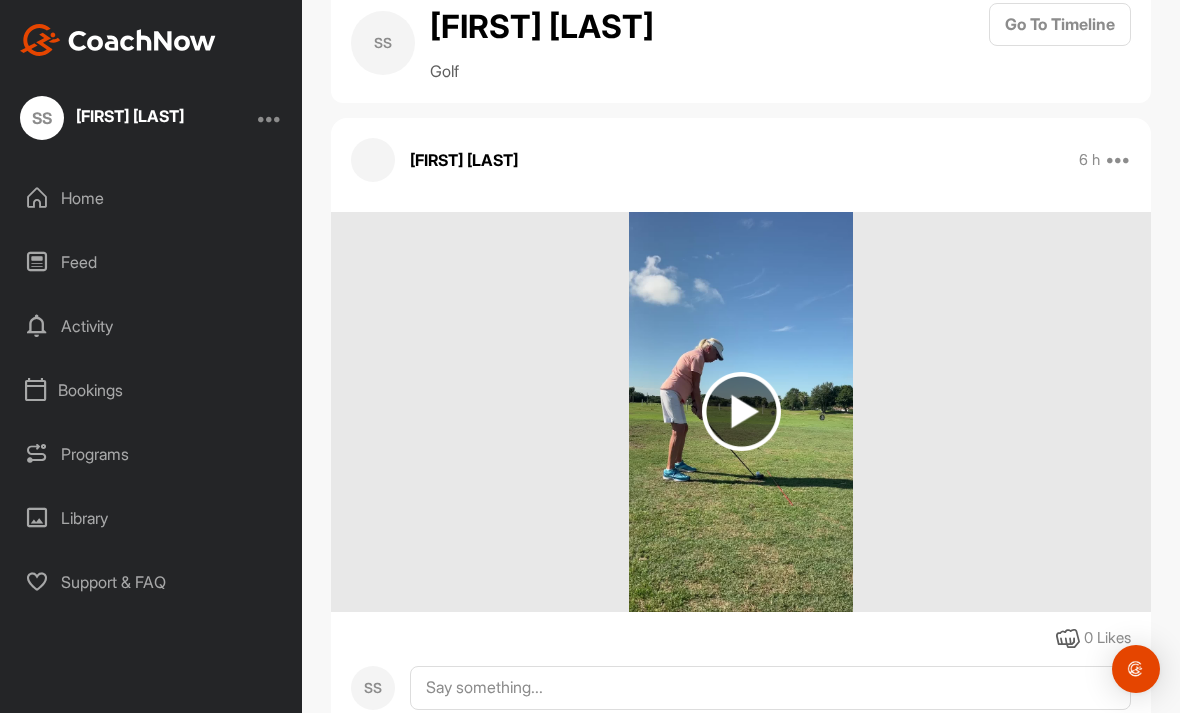 scroll, scrollTop: 56, scrollLeft: 0, axis: vertical 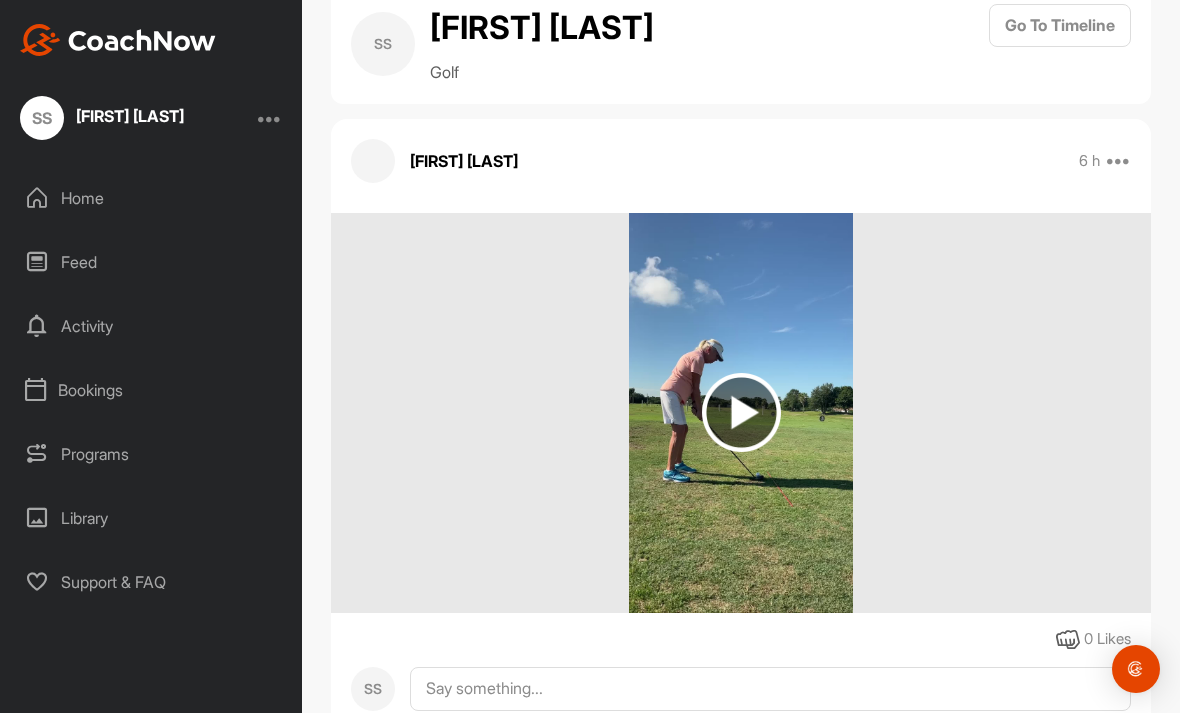 click at bounding box center (741, 412) 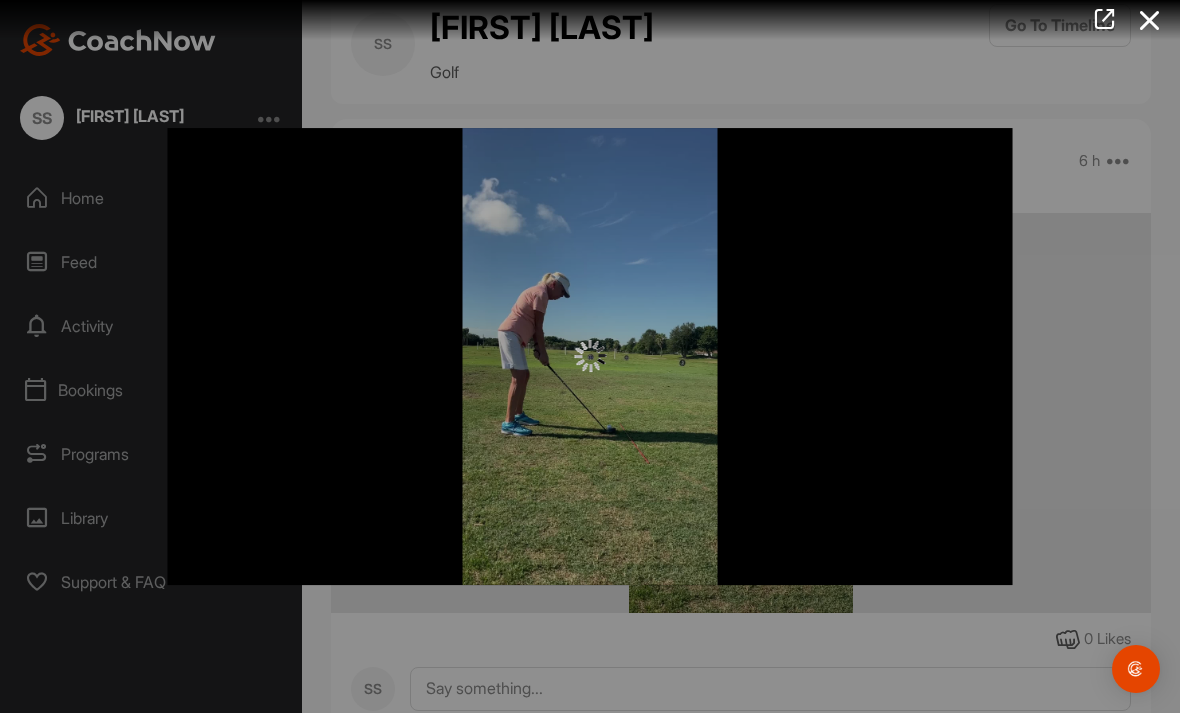 click at bounding box center [590, 356] 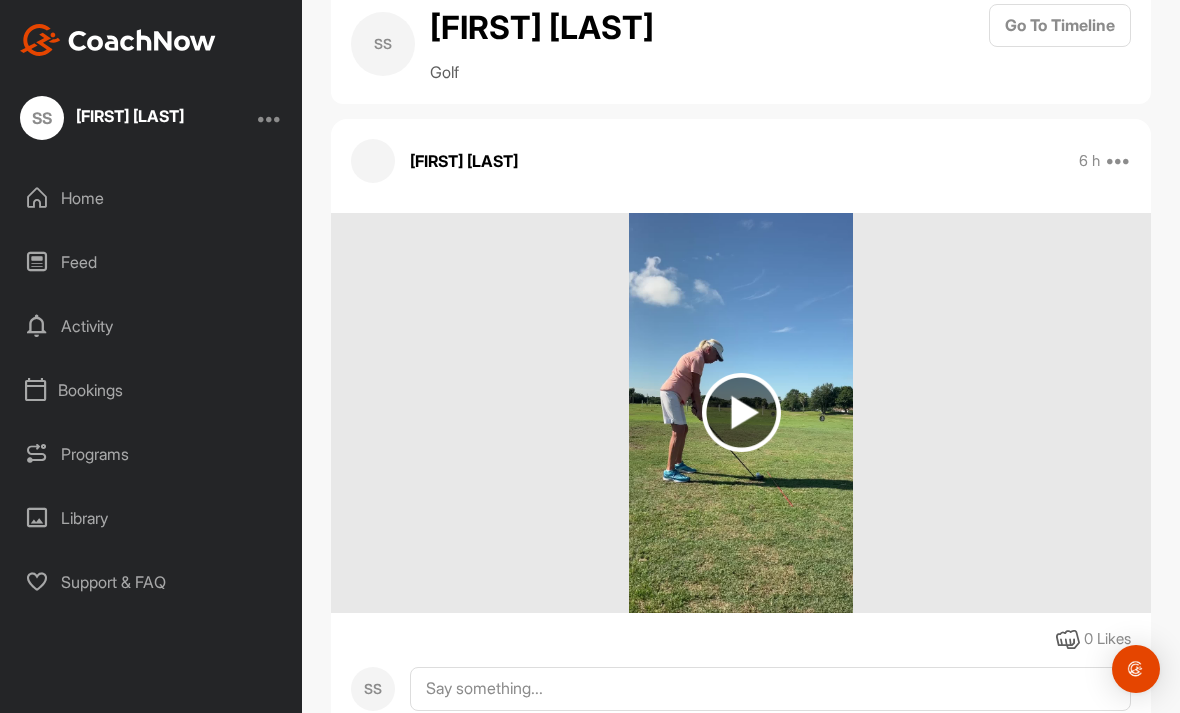 click on "Bookings" at bounding box center (152, 390) 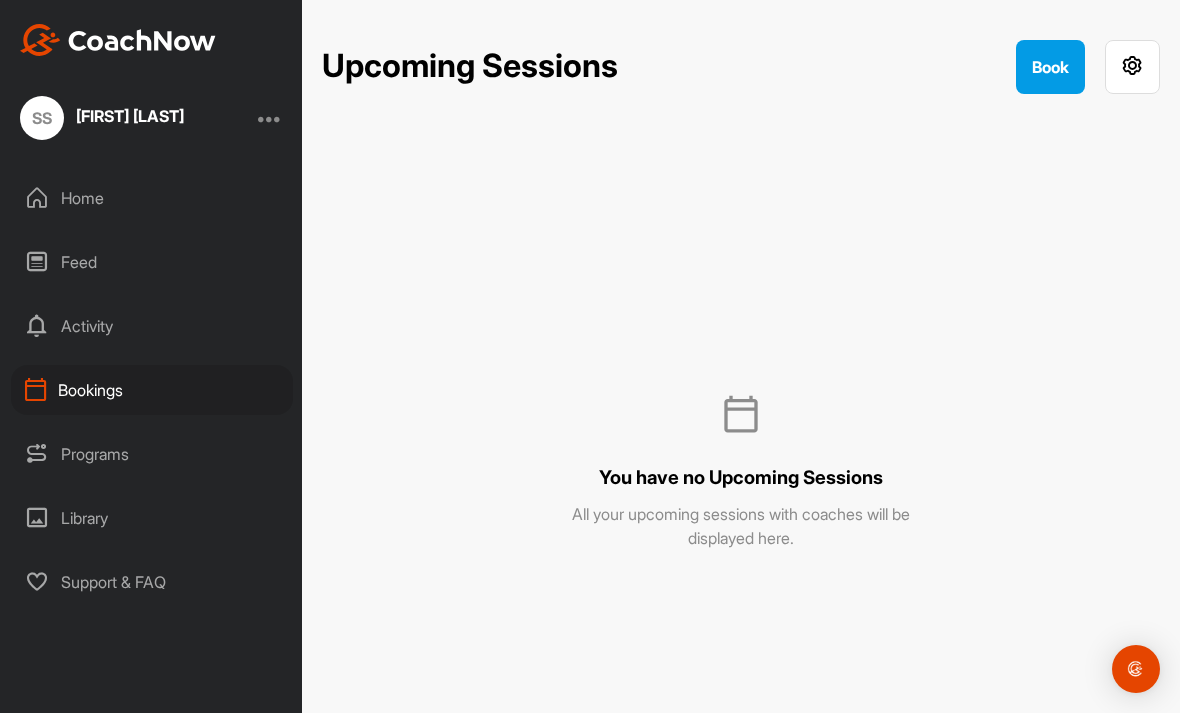 click on "Activity" at bounding box center (152, 326) 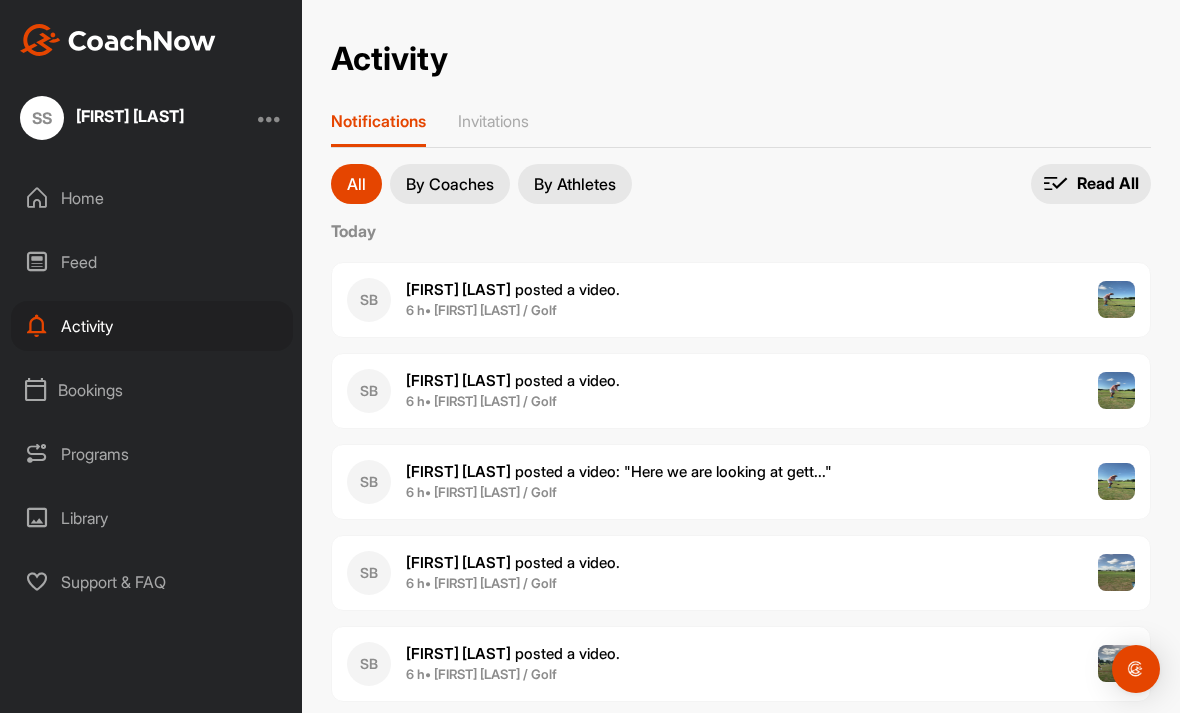 scroll, scrollTop: 64, scrollLeft: 0, axis: vertical 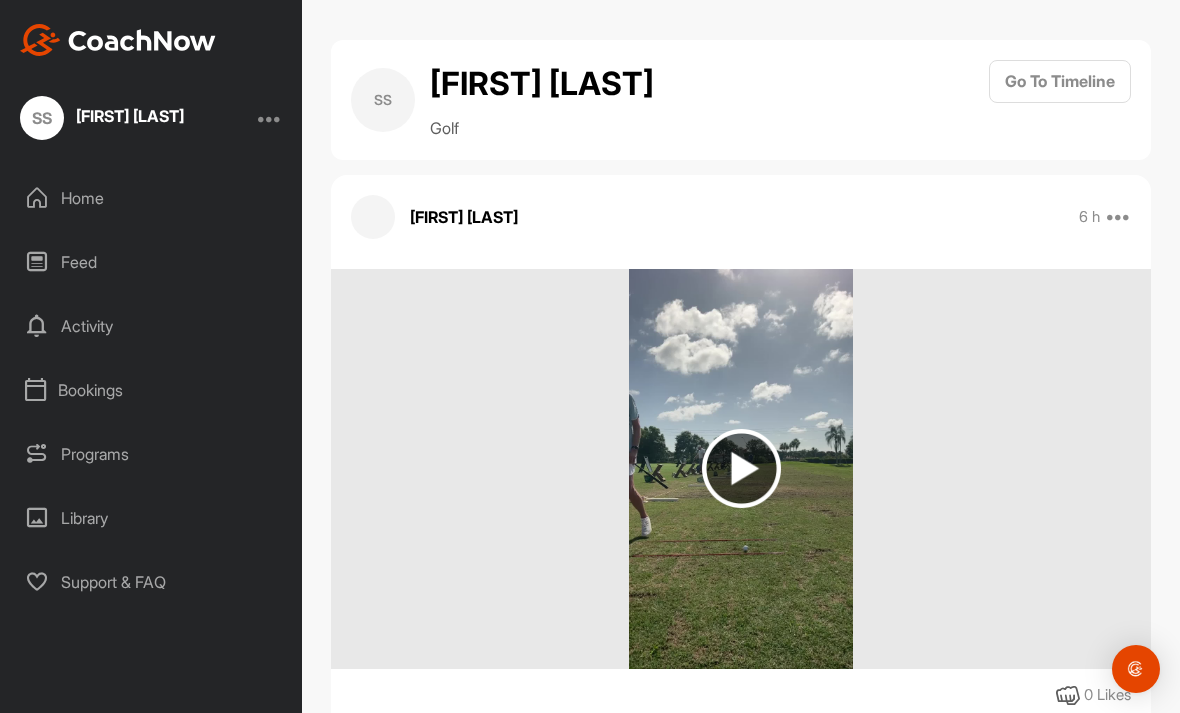 click at bounding box center [741, 468] 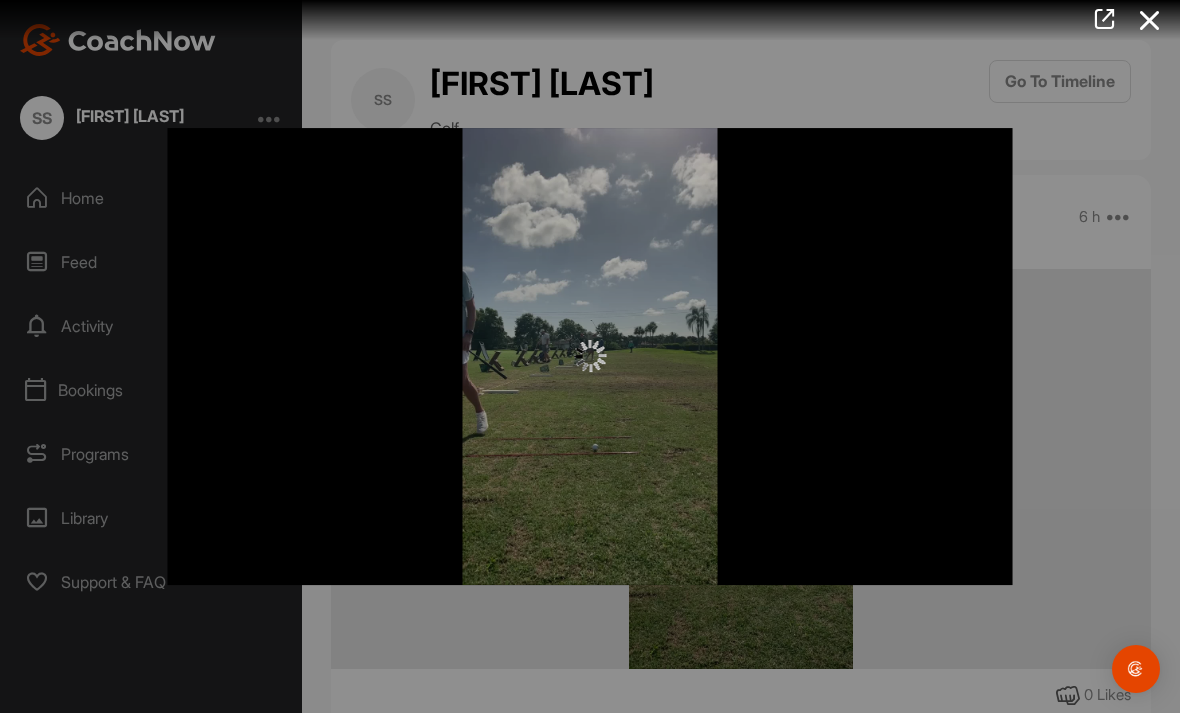 click at bounding box center (590, 357) 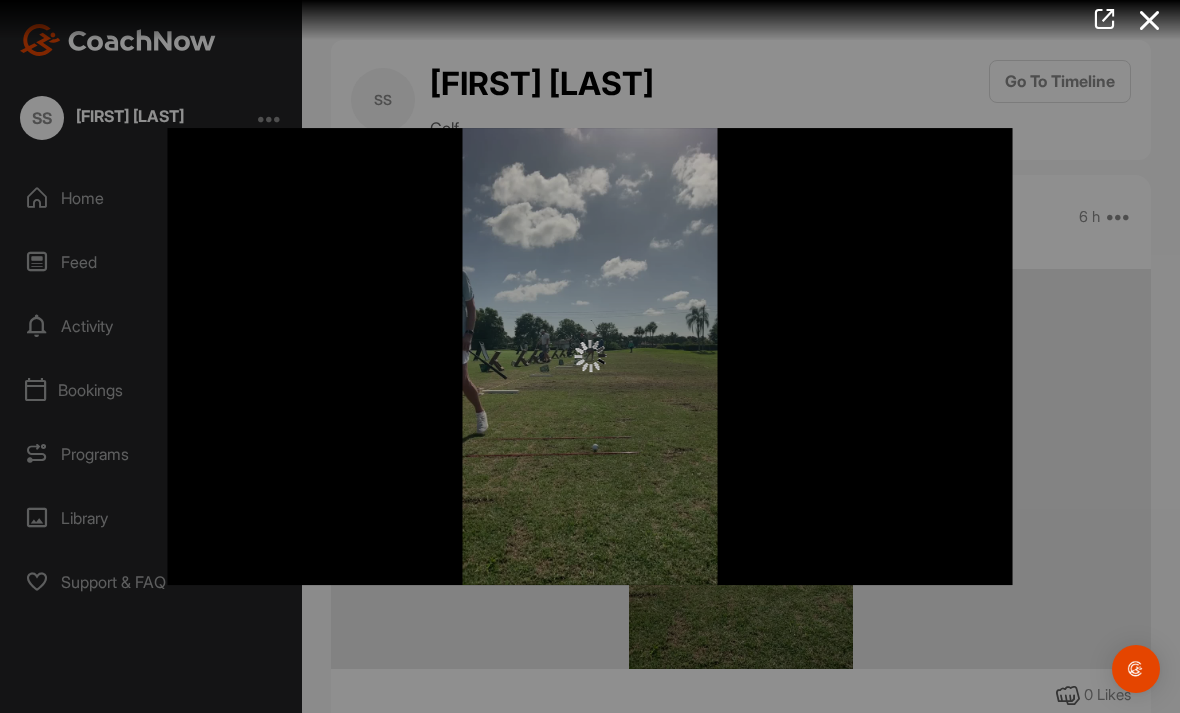 click at bounding box center (590, 356) 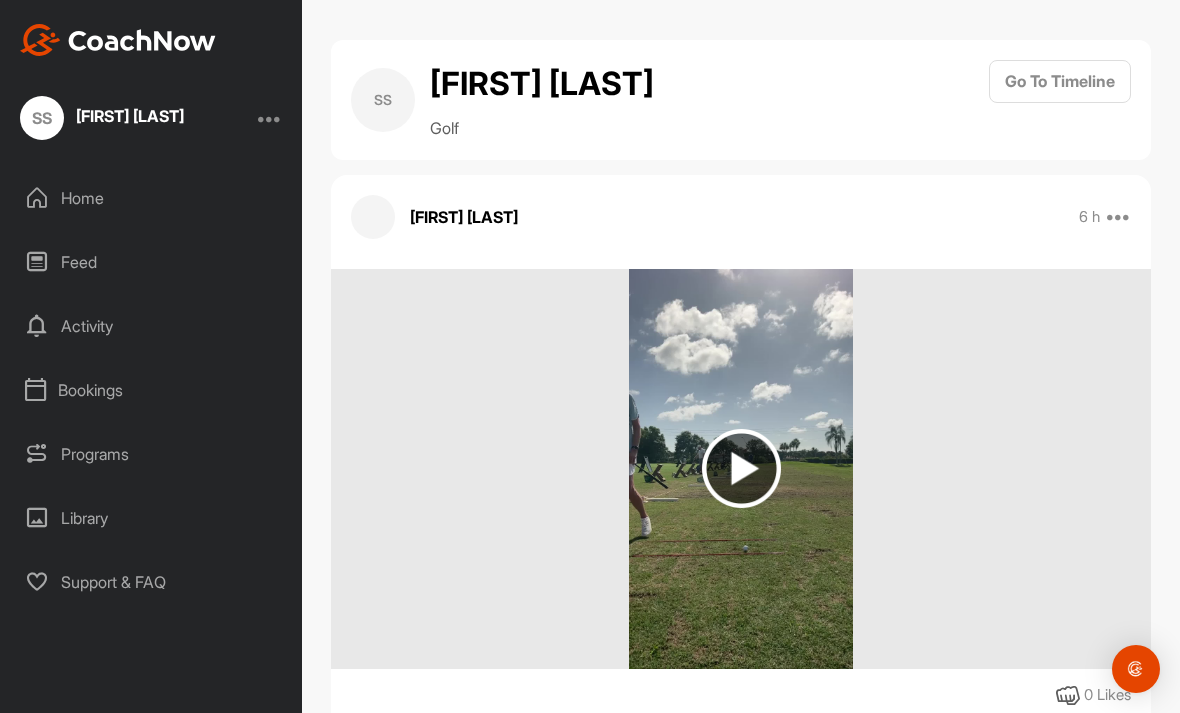scroll, scrollTop: 0, scrollLeft: 0, axis: both 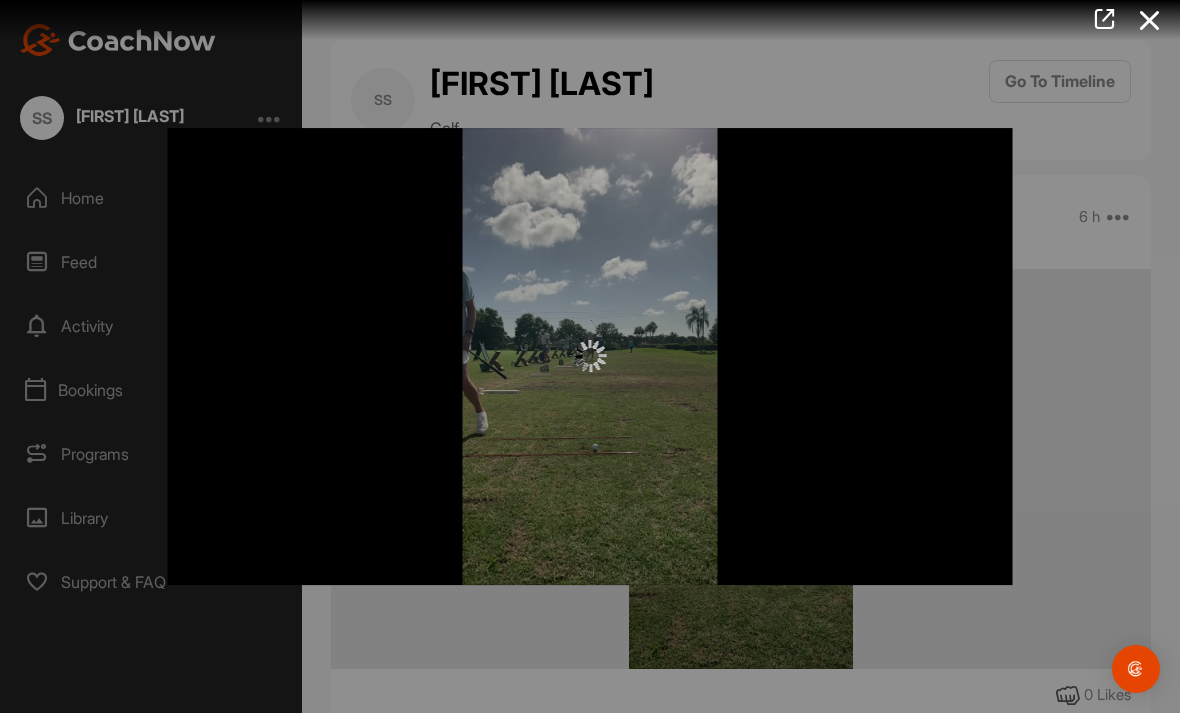 click at bounding box center [1150, 20] 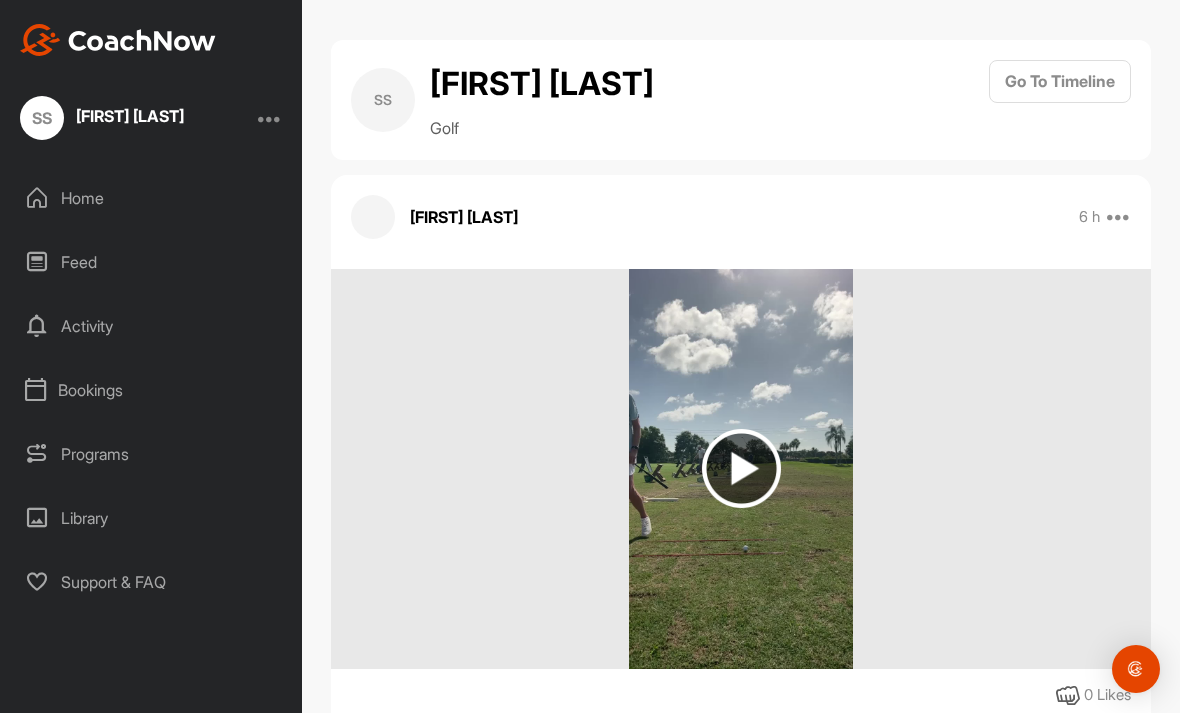 click on "Feed" at bounding box center [152, 262] 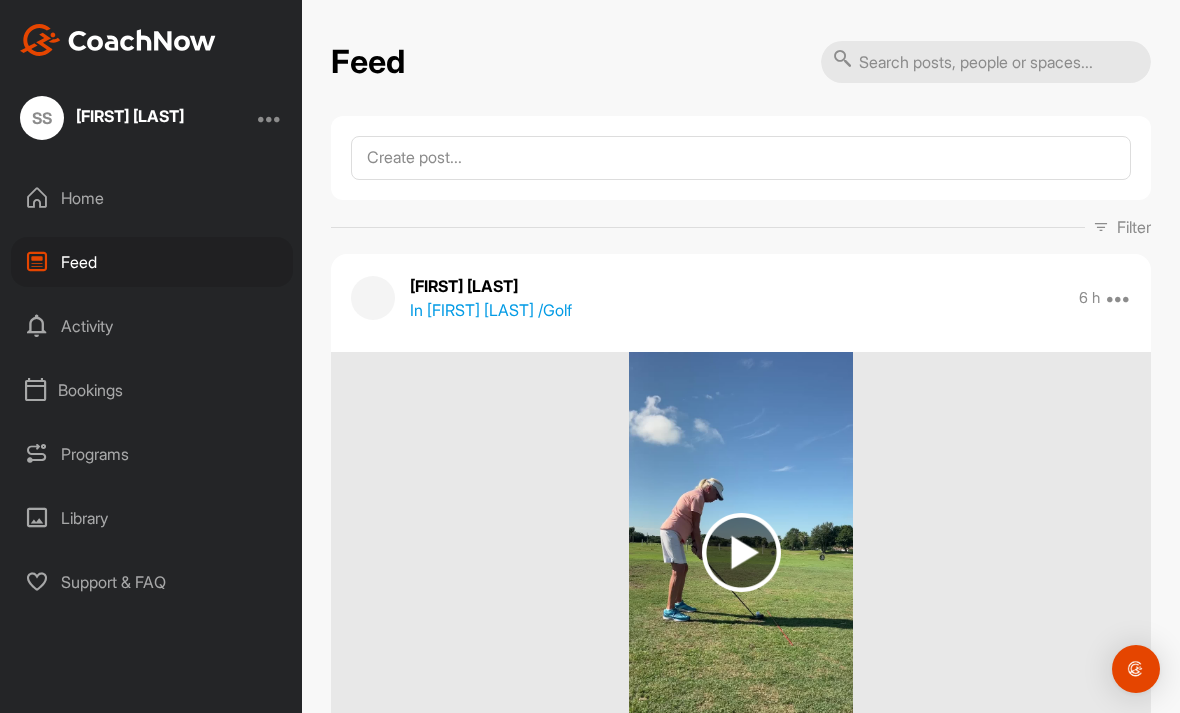 click at bounding box center (741, 552) 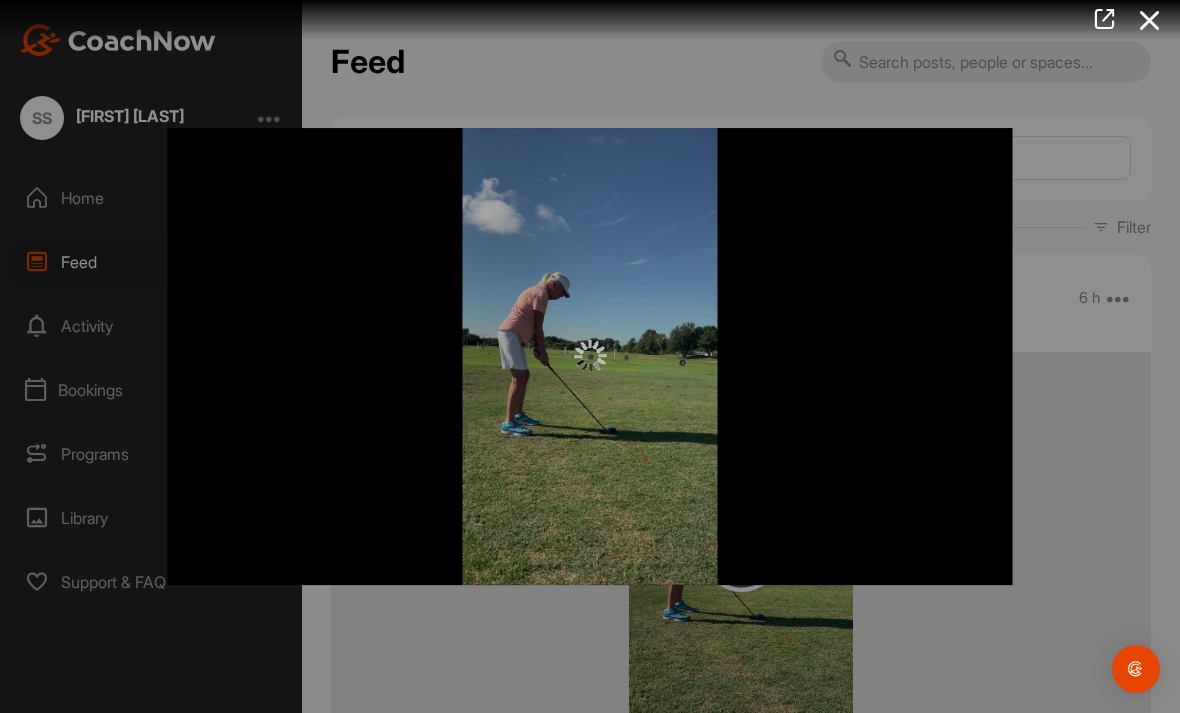 click at bounding box center [590, 356] 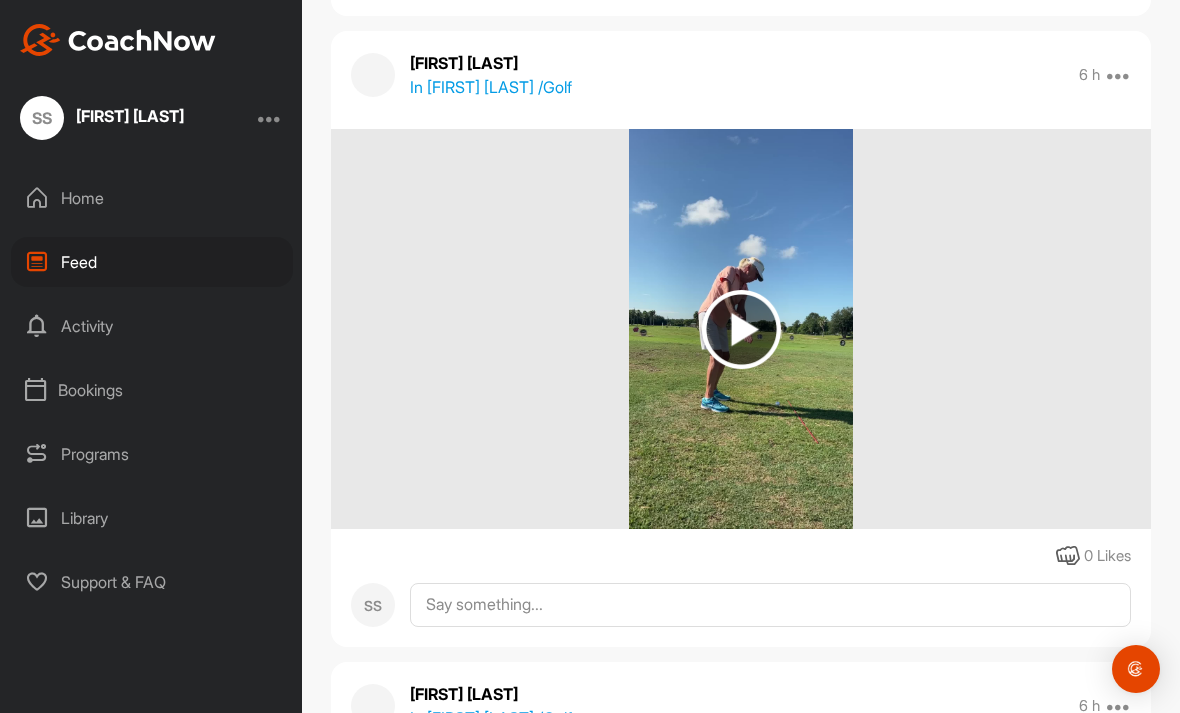 scroll, scrollTop: 859, scrollLeft: 0, axis: vertical 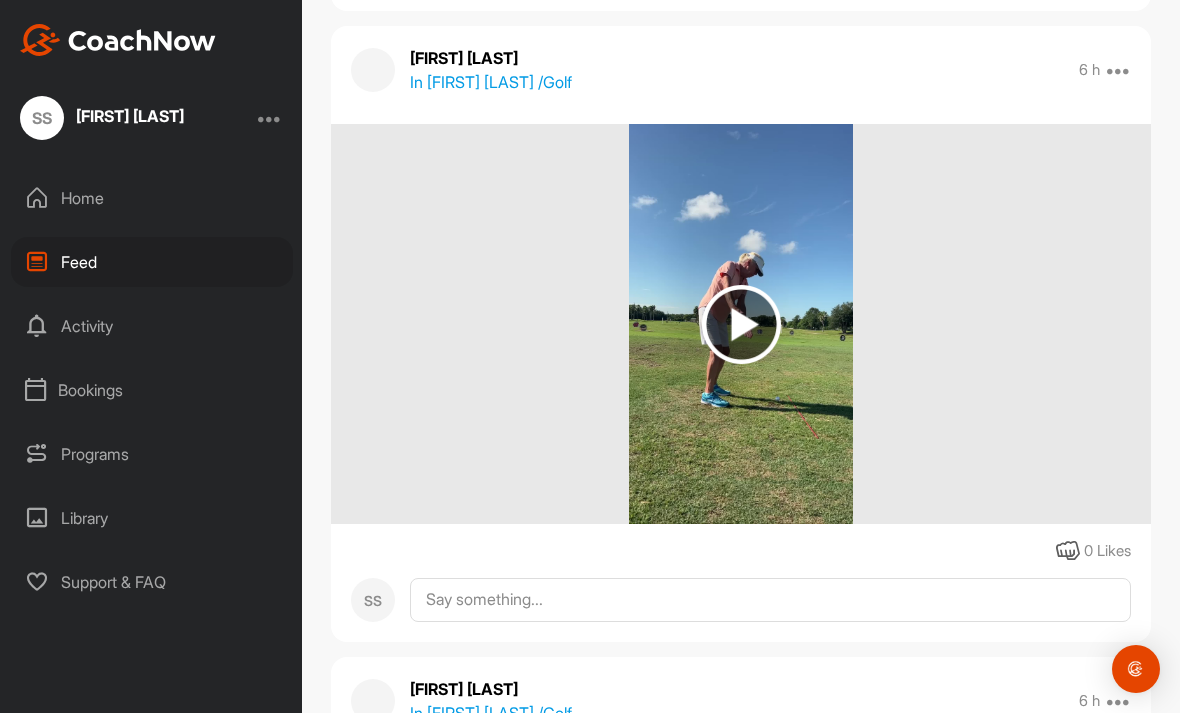 click at bounding box center (741, 324) 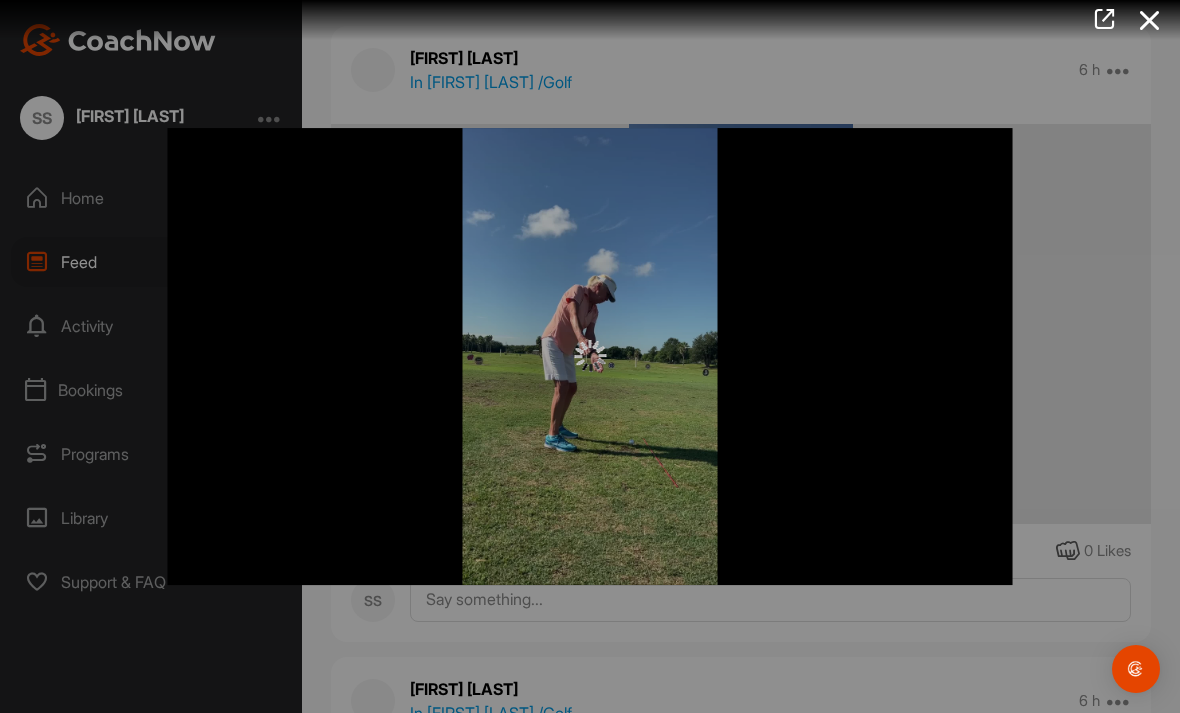click at bounding box center [590, 357] 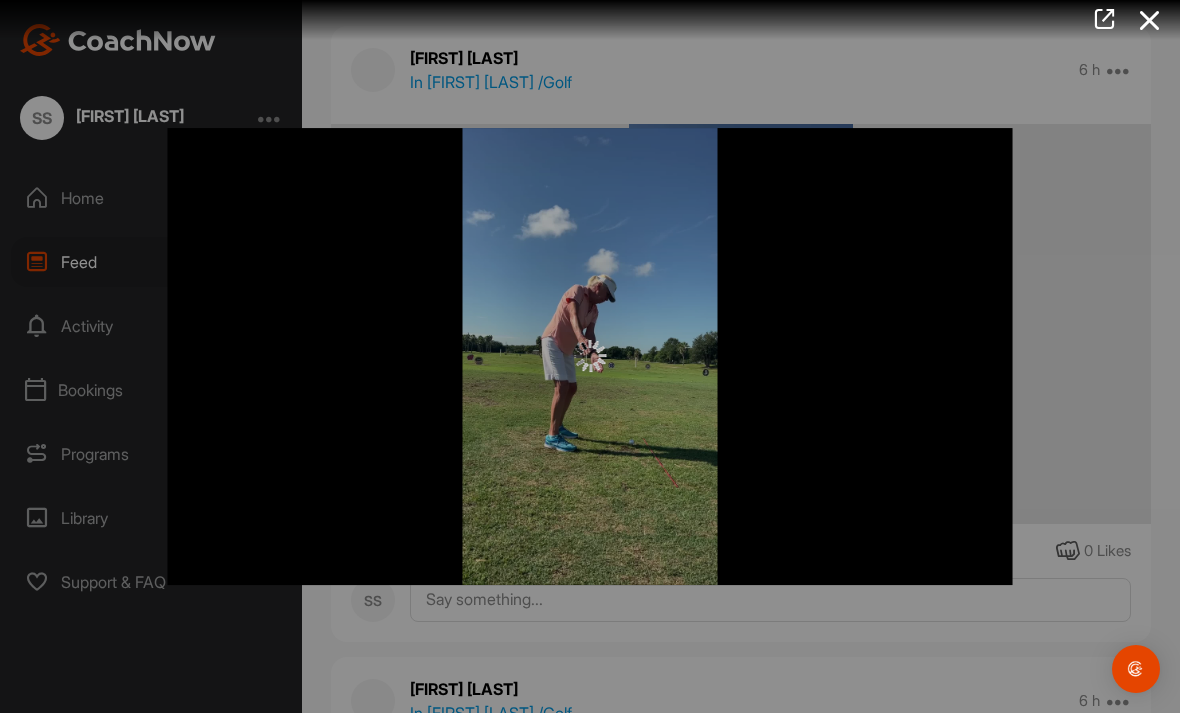 click at bounding box center [590, 357] 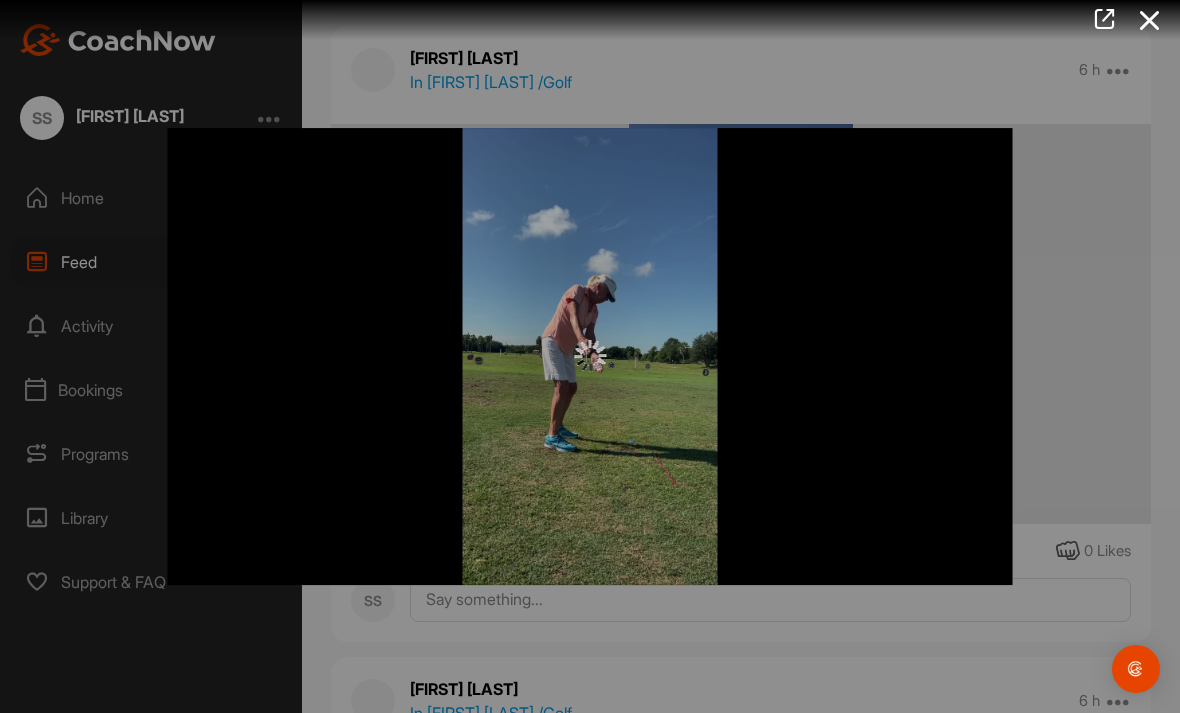 click at bounding box center [590, 357] 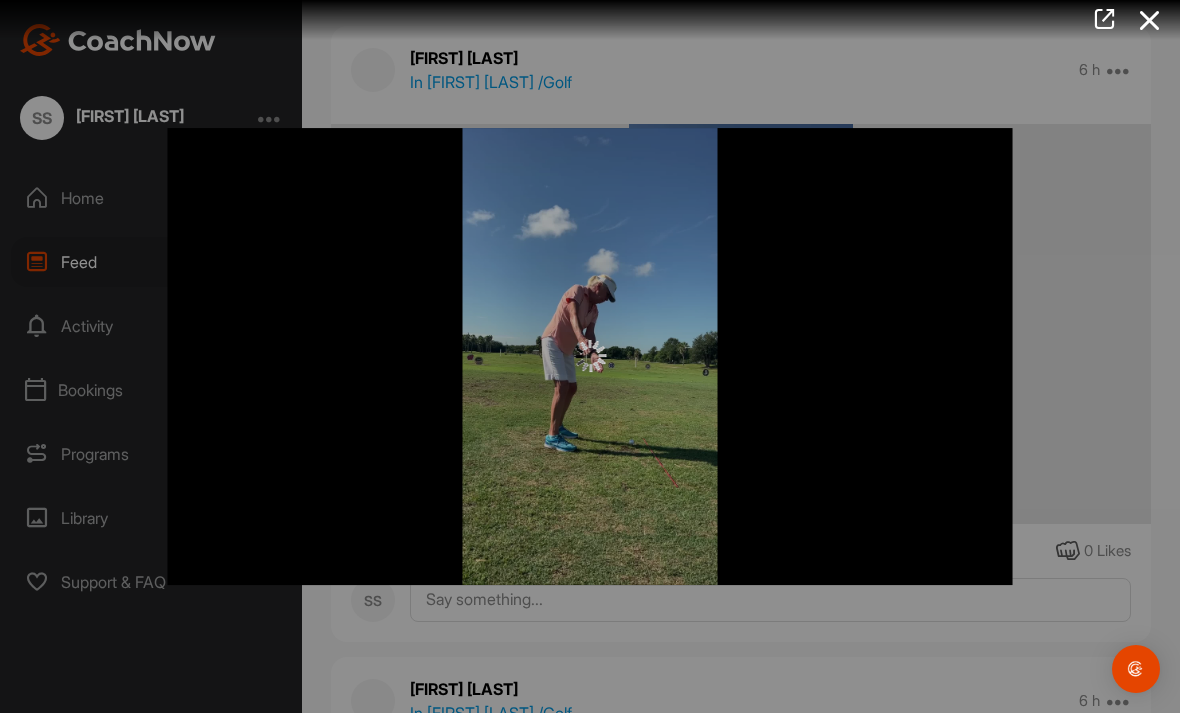 click at bounding box center [1136, 669] 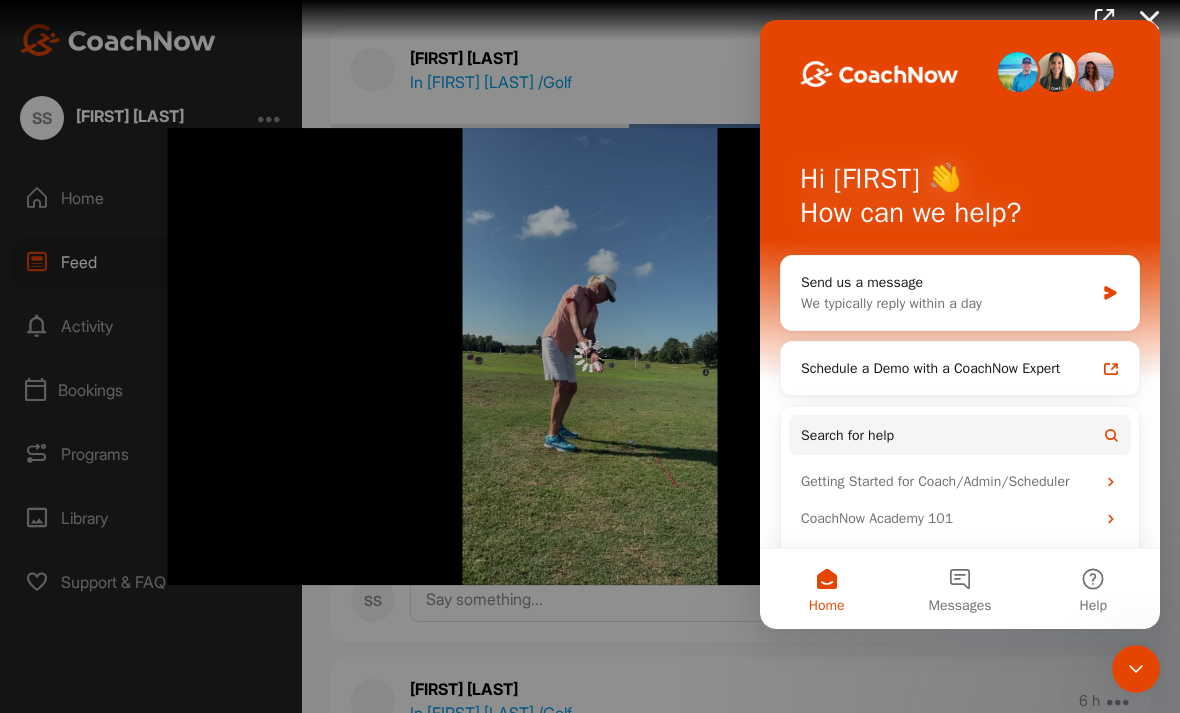 scroll, scrollTop: 0, scrollLeft: 0, axis: both 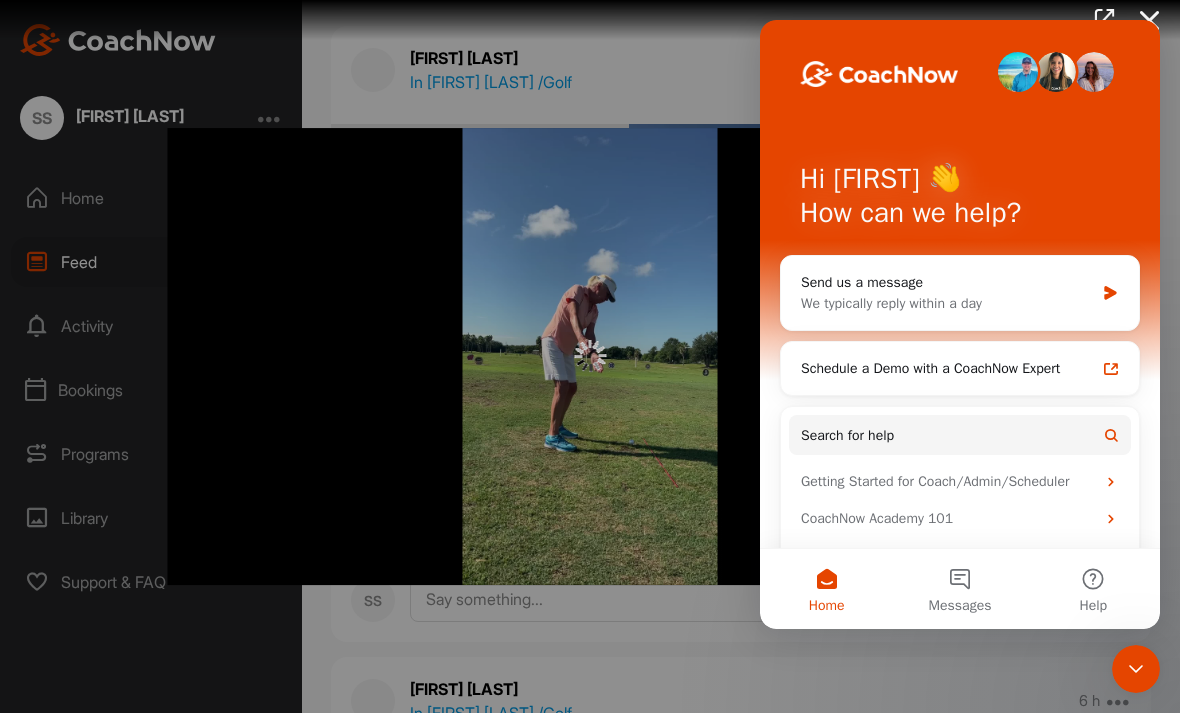 click at bounding box center [590, 357] 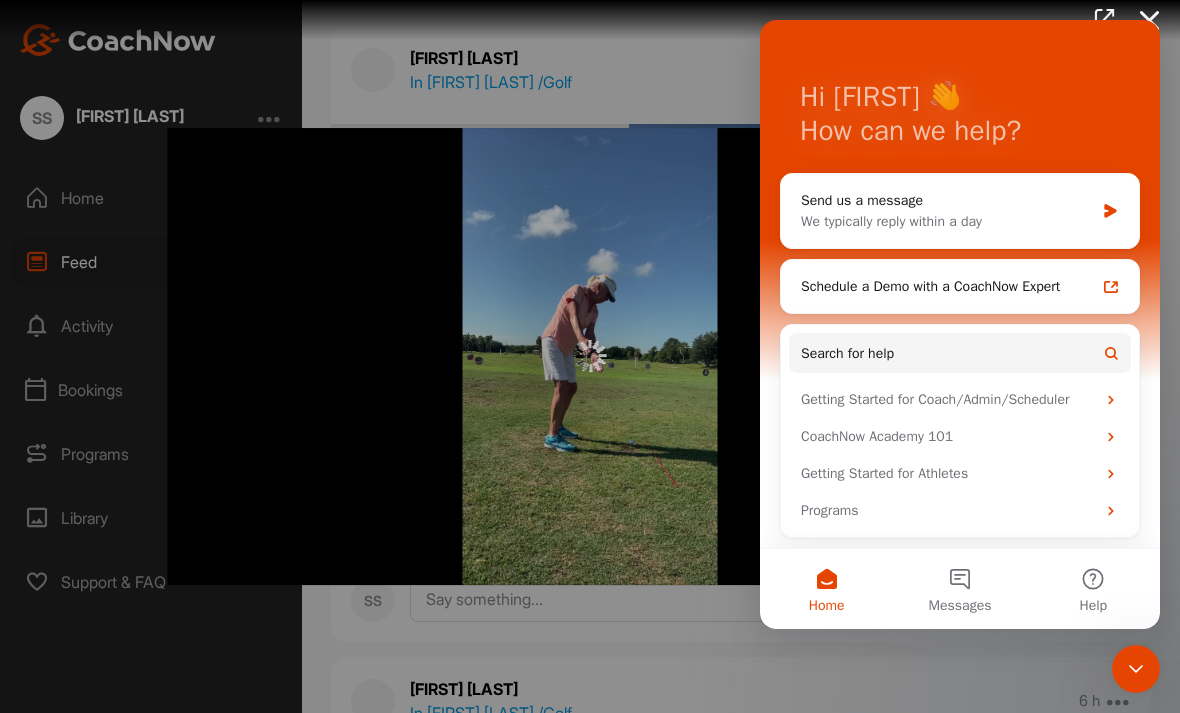 scroll, scrollTop: 82, scrollLeft: 0, axis: vertical 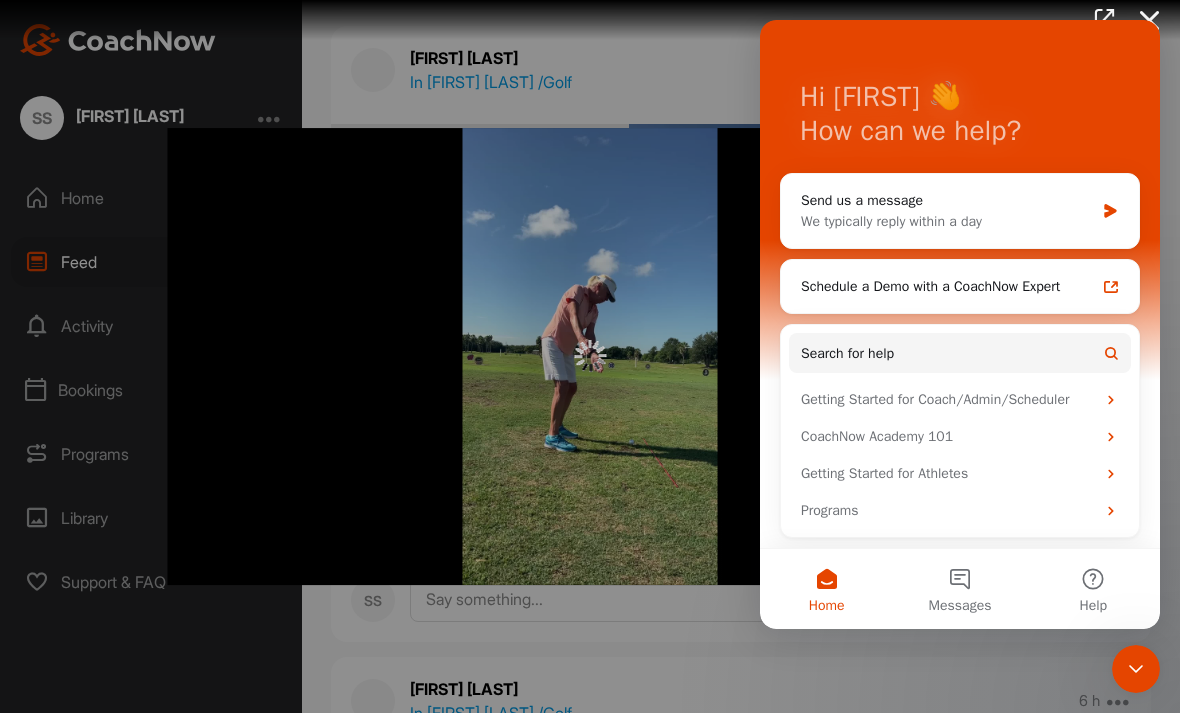 click at bounding box center (590, 357) 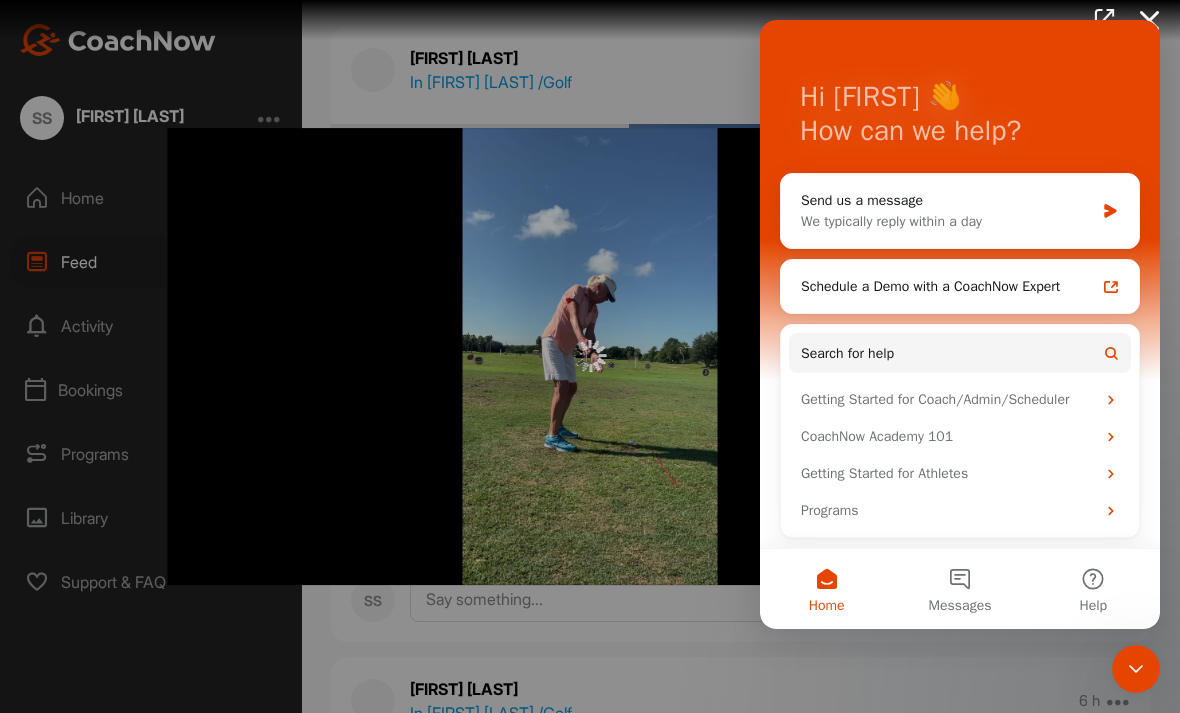 click on "Messages" at bounding box center [960, 606] 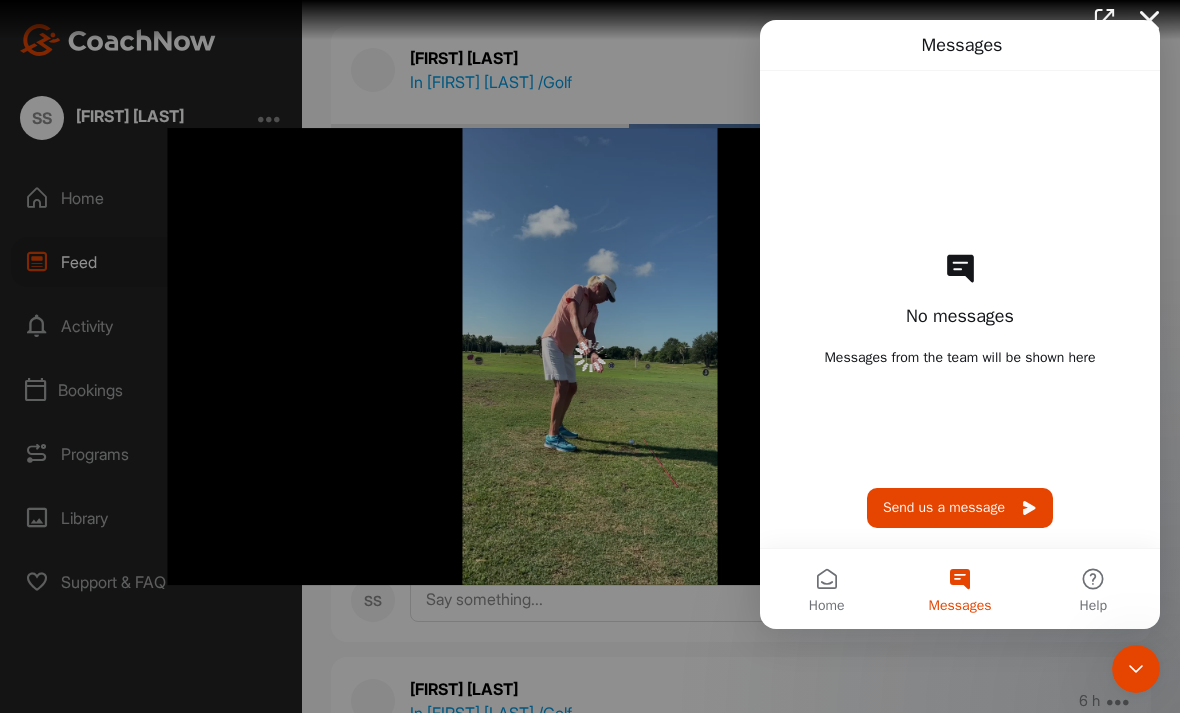 click at bounding box center (590, 357) 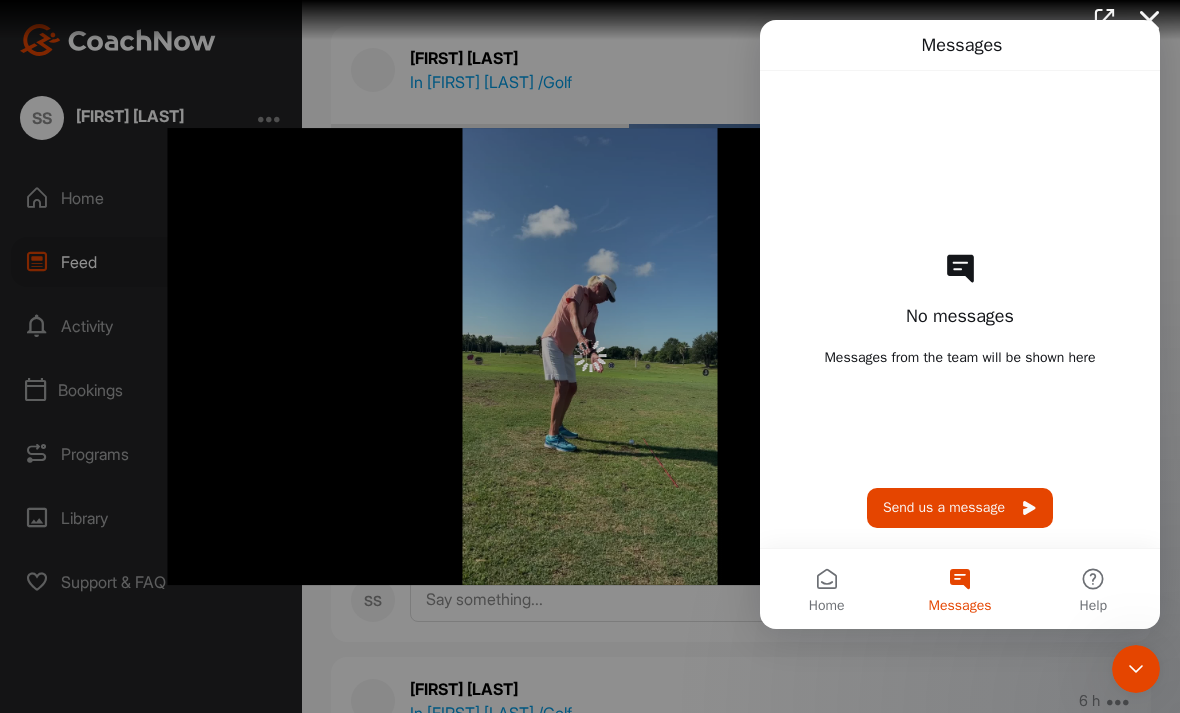 click at bounding box center (1136, 669) 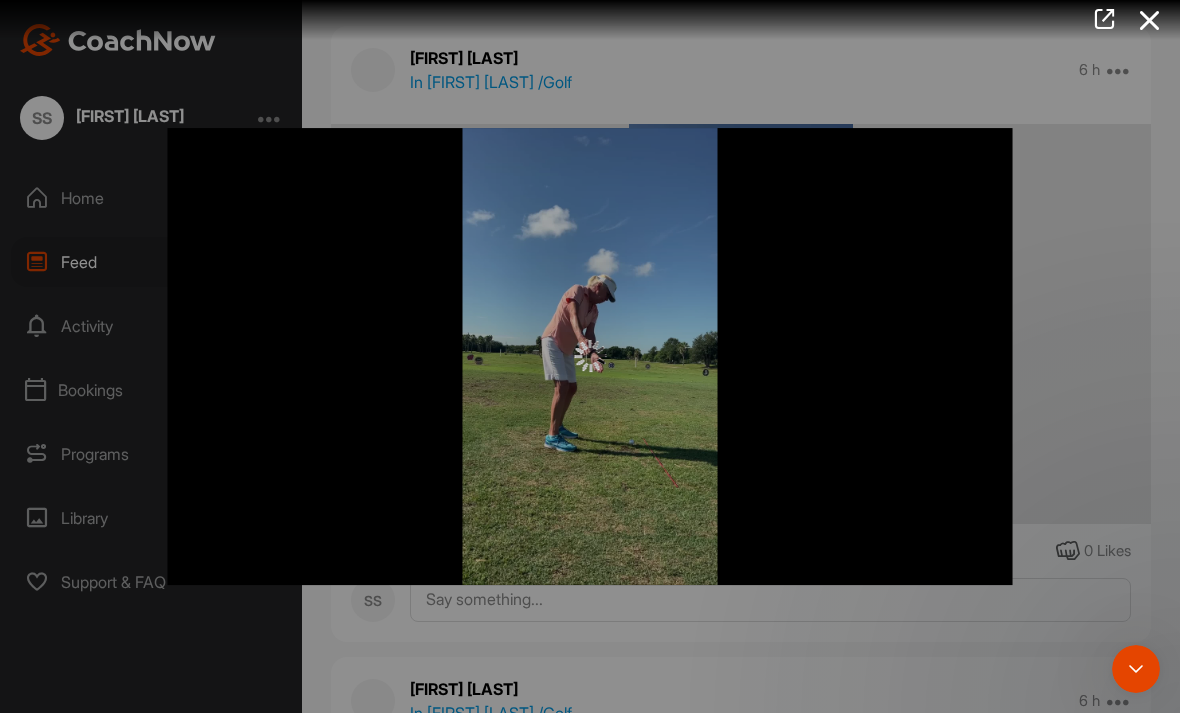 scroll, scrollTop: 0, scrollLeft: 0, axis: both 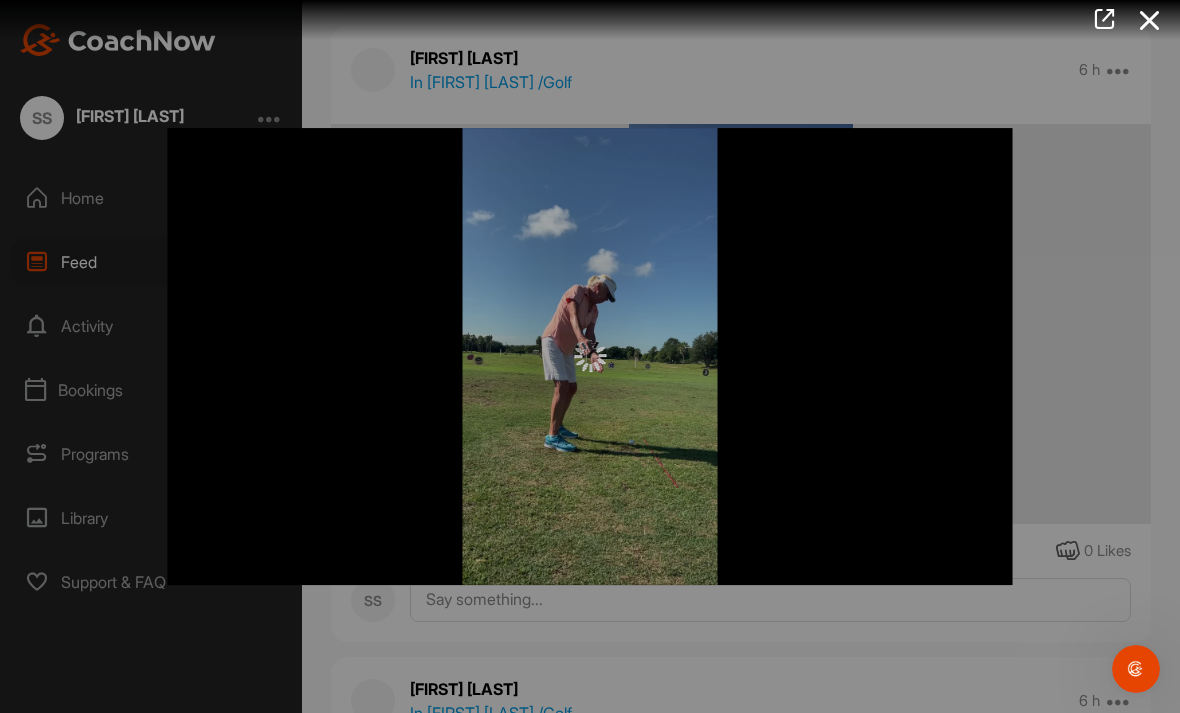 click at bounding box center (590, 356) 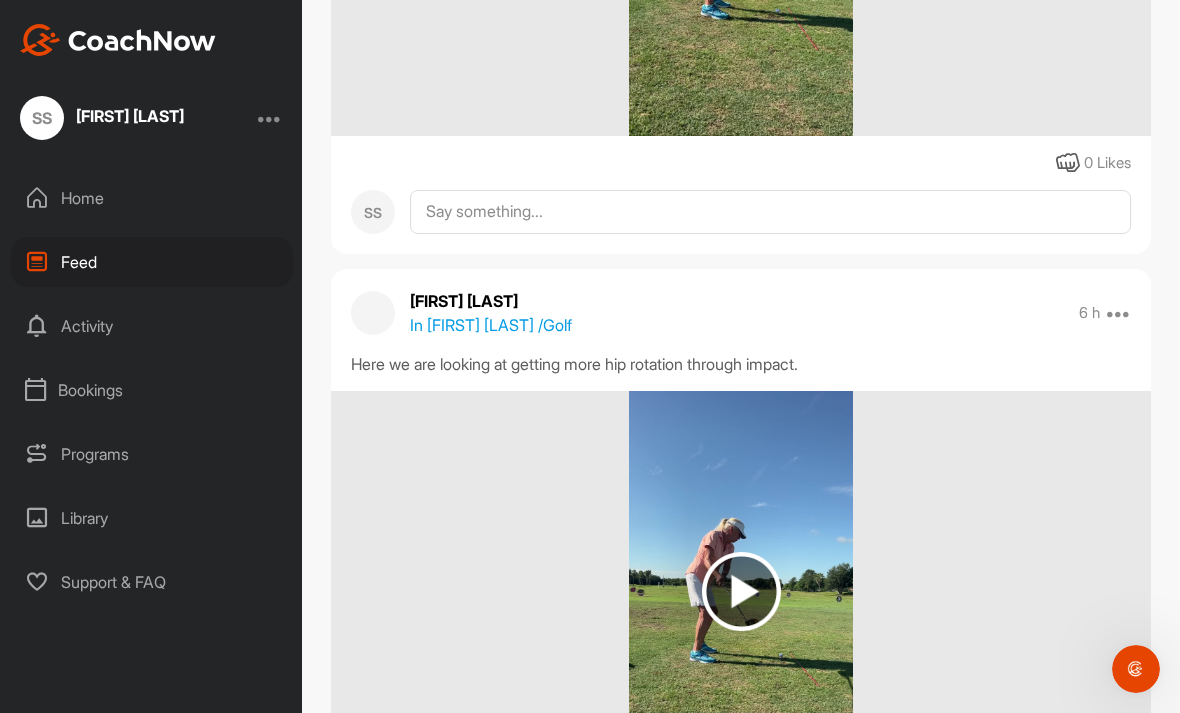 scroll, scrollTop: 1323, scrollLeft: 0, axis: vertical 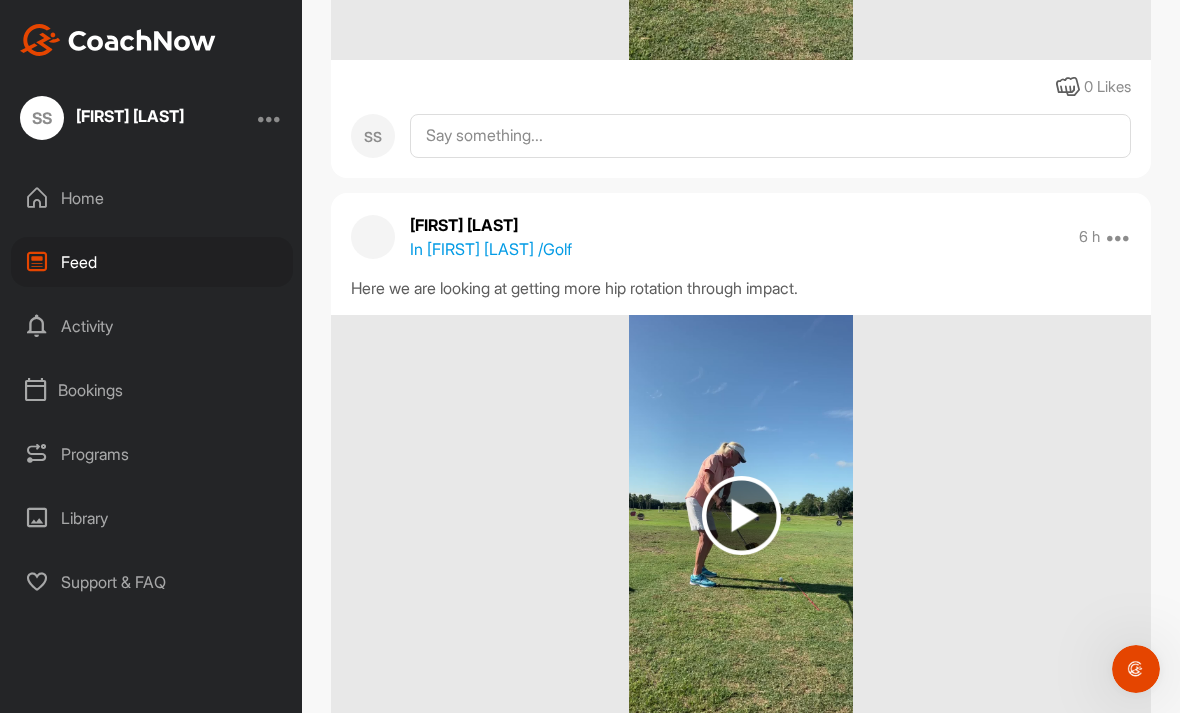 click at bounding box center [741, 515] 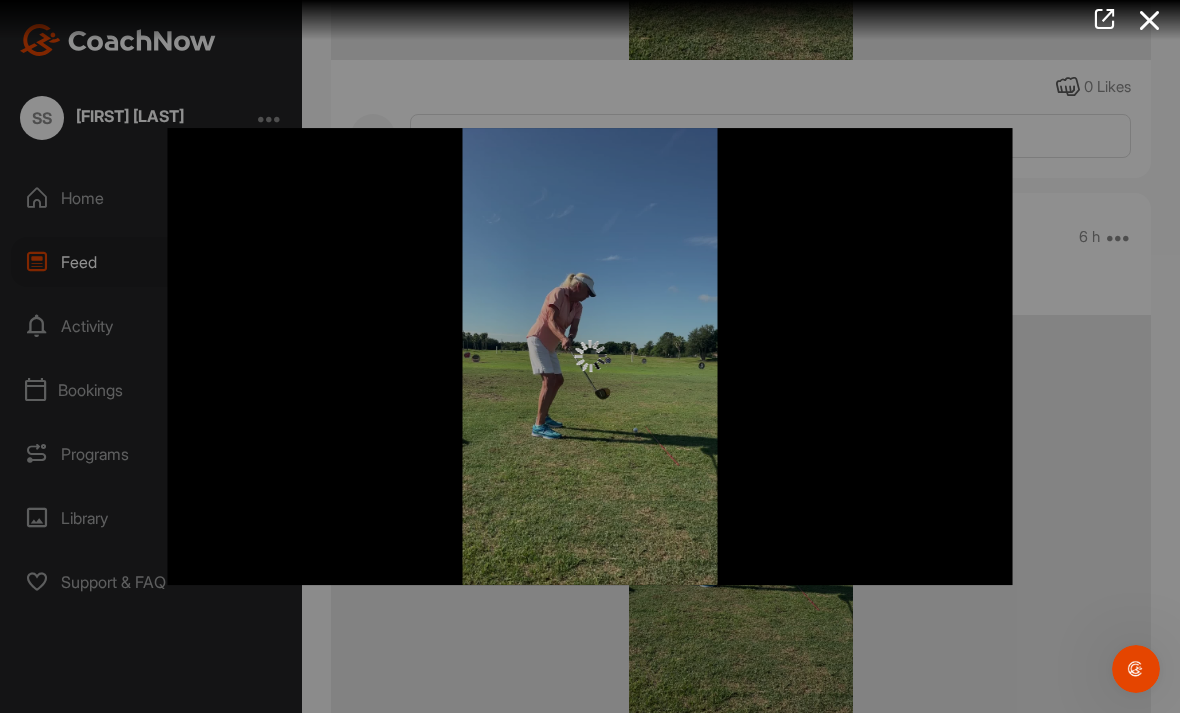 click at bounding box center [590, 356] 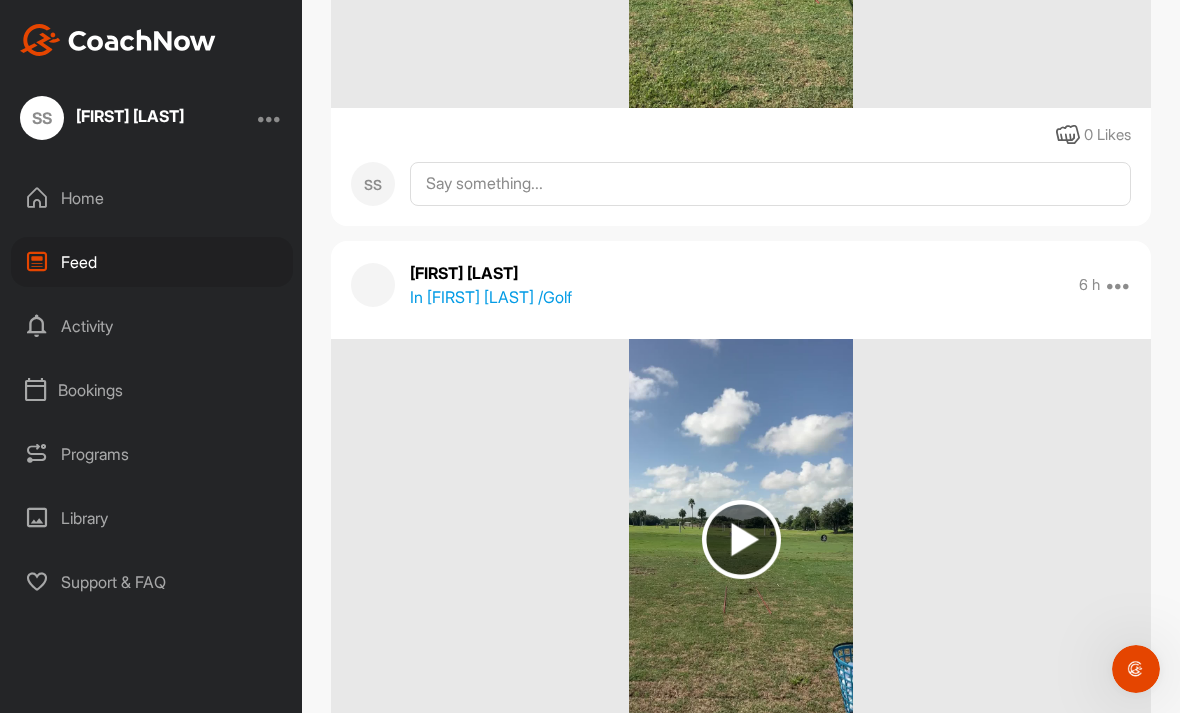 scroll, scrollTop: 1872, scrollLeft: 0, axis: vertical 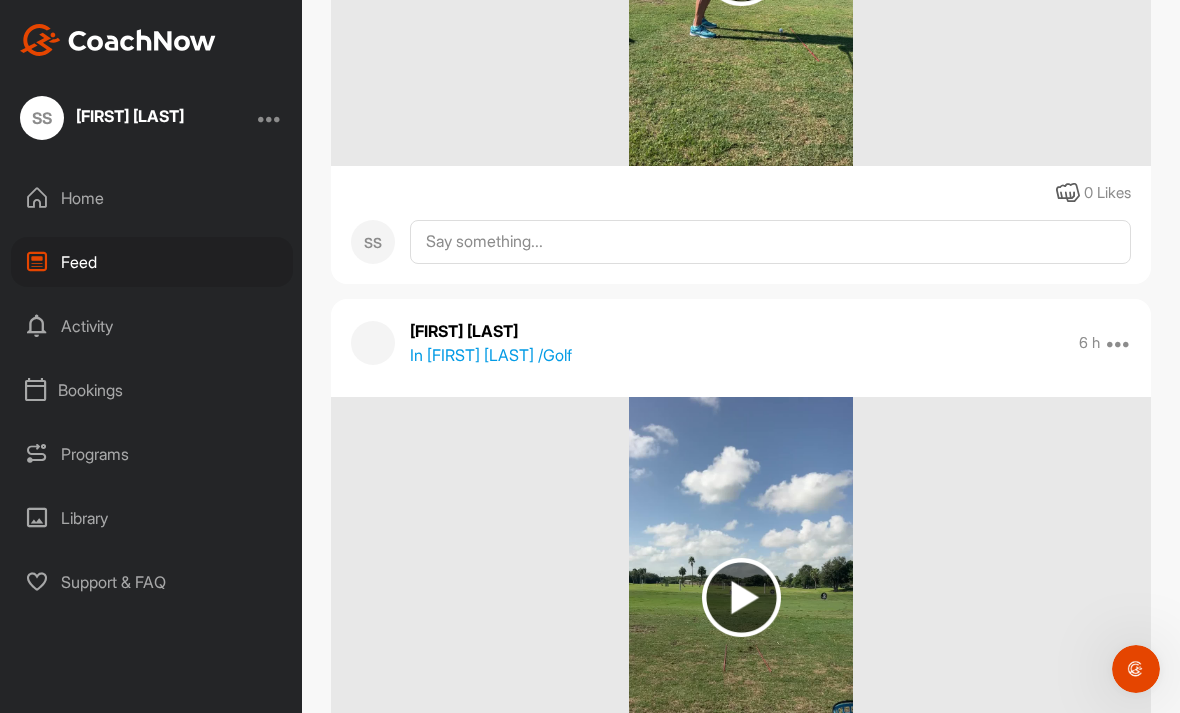 click at bounding box center [741, 597] 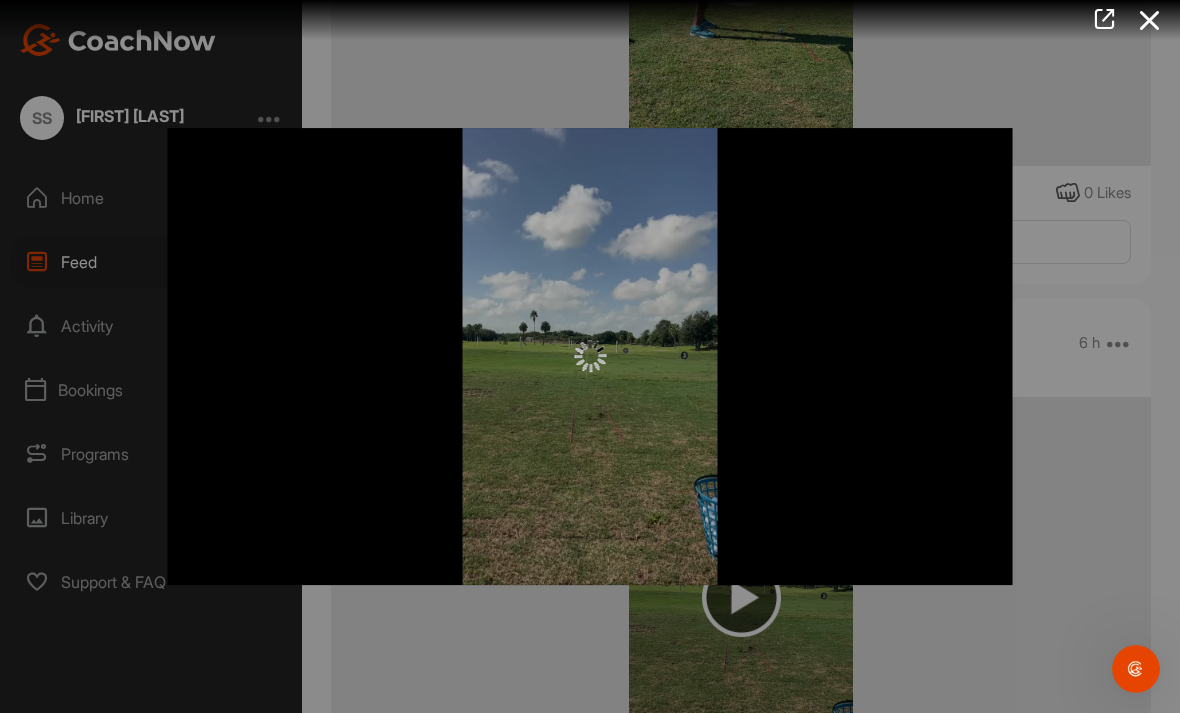 click at bounding box center [590, 357] 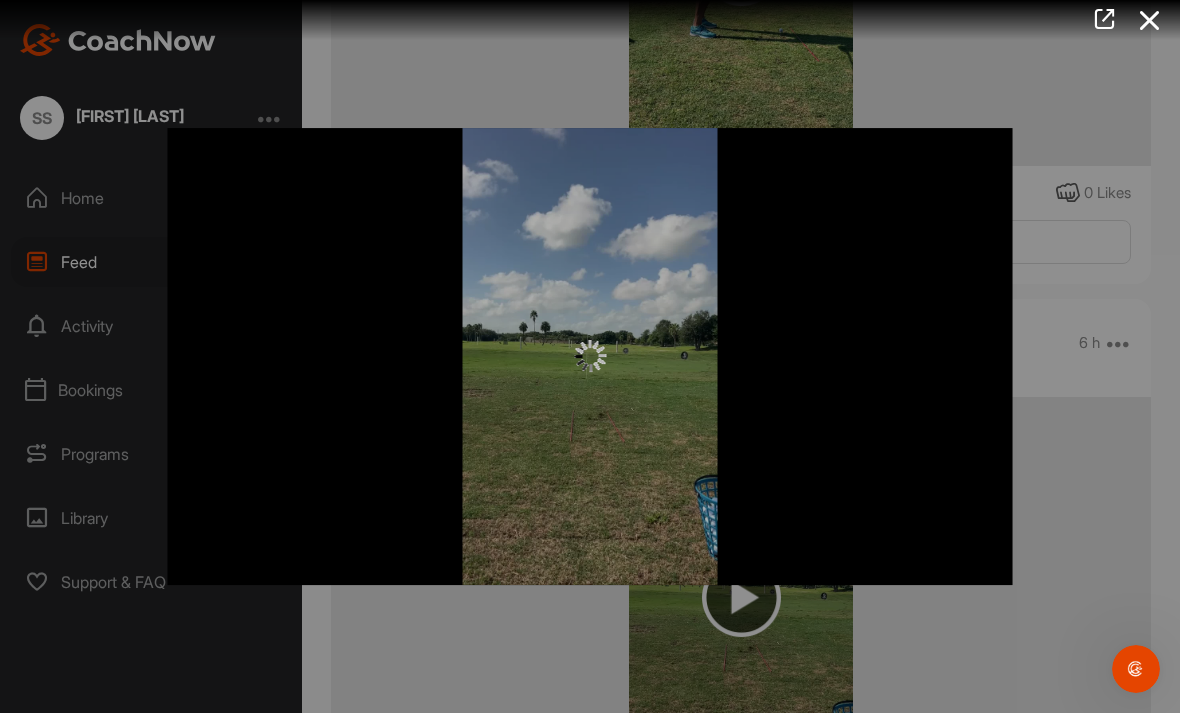 click at bounding box center [590, 356] 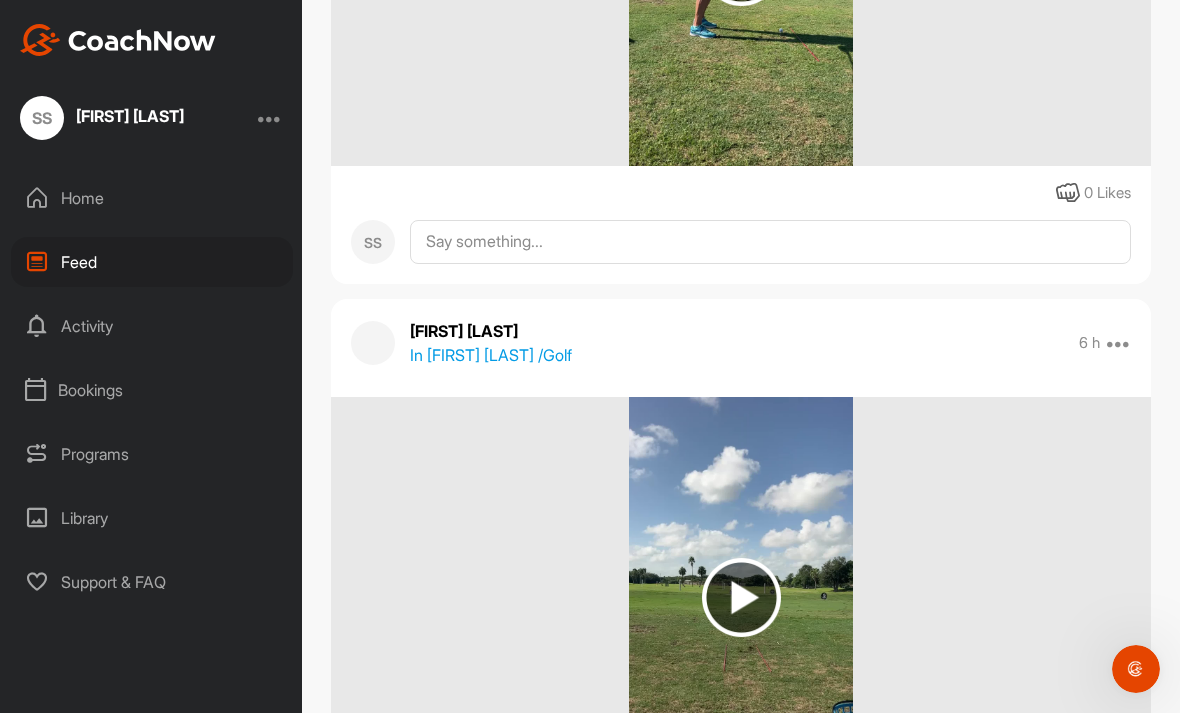 click on "Home" at bounding box center [152, 198] 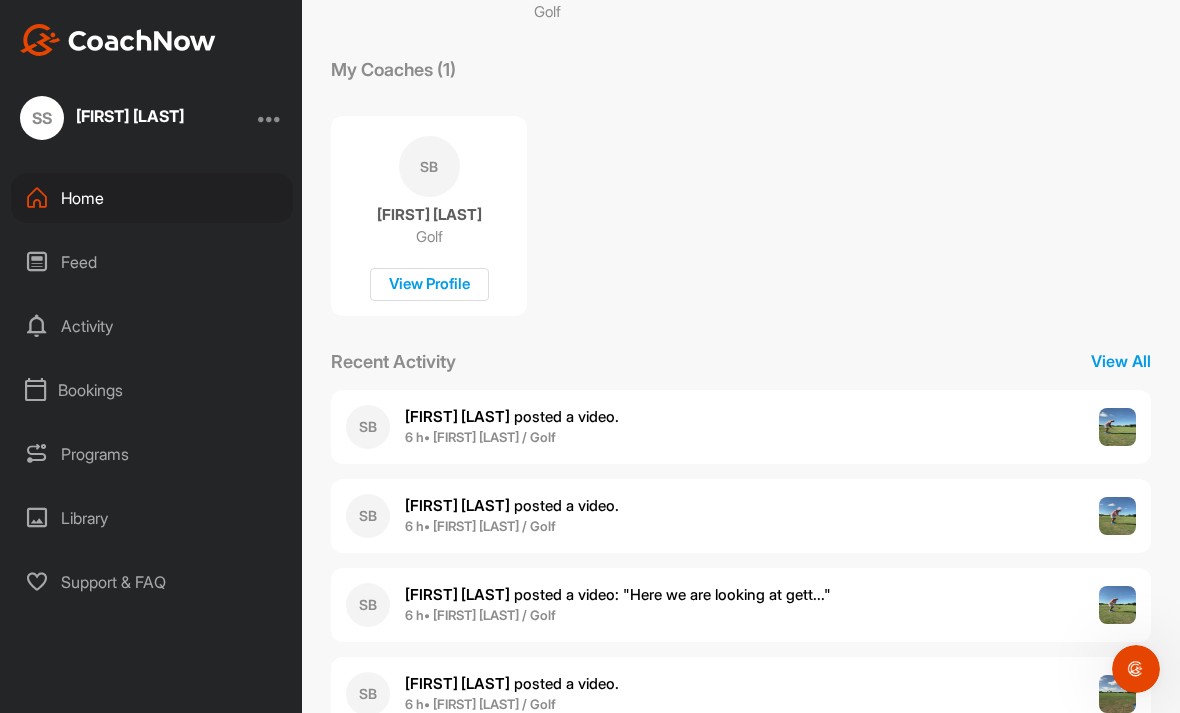 scroll, scrollTop: 301, scrollLeft: 0, axis: vertical 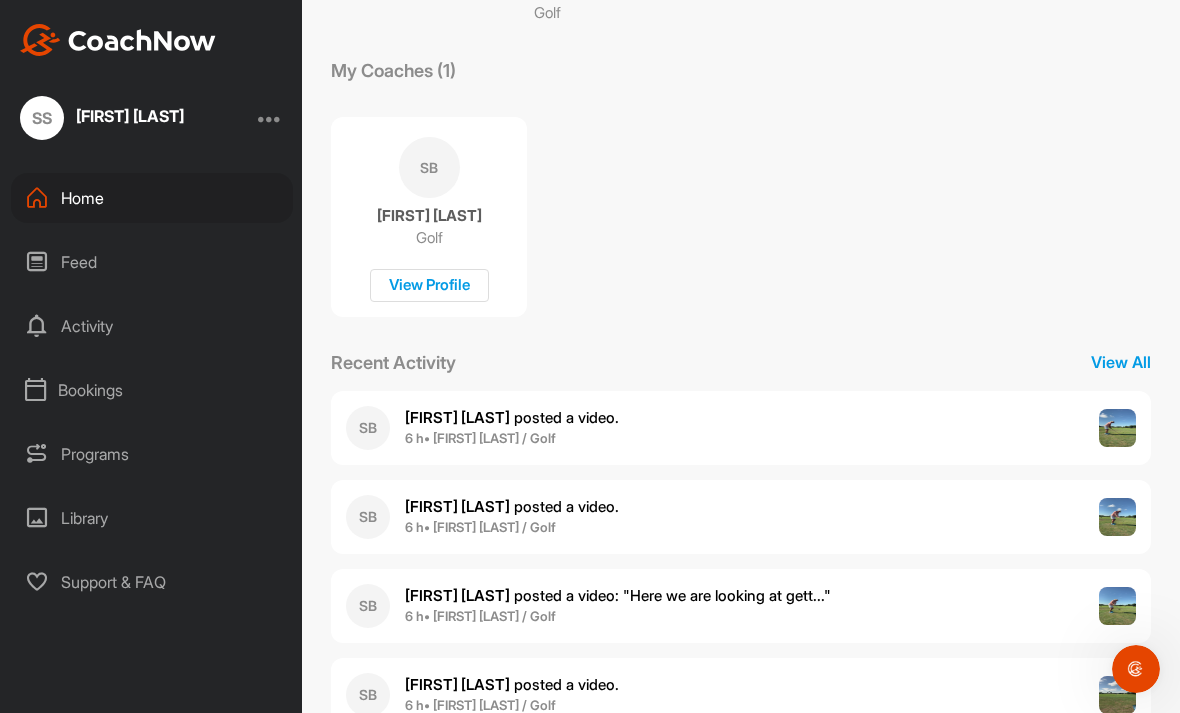 click on "[FIRST] [LAST] . posted a video : " Here we are looking at gett... "" at bounding box center [618, 596] 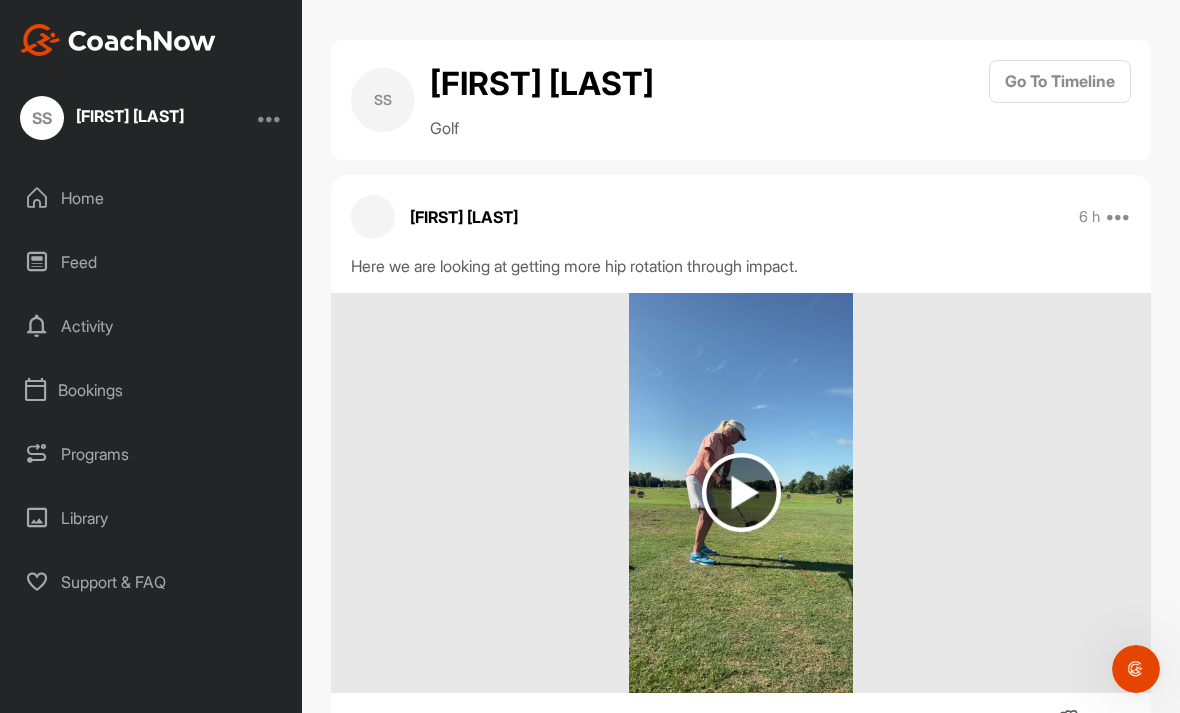 click at bounding box center (741, 492) 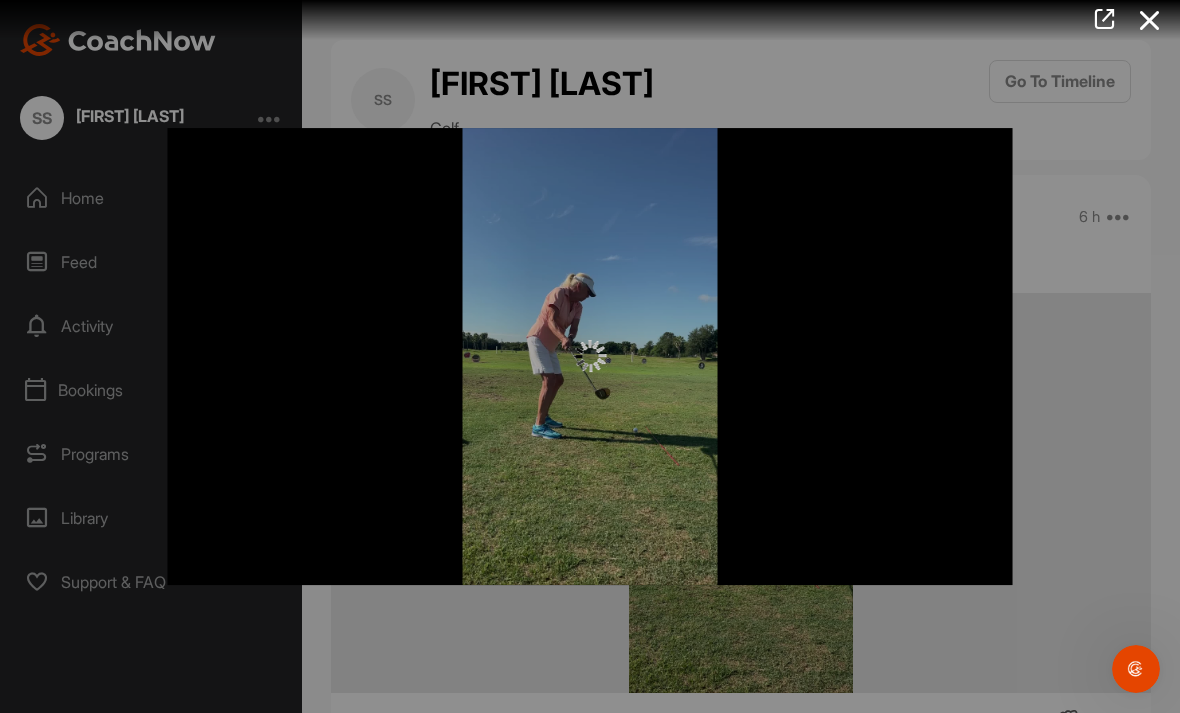 scroll, scrollTop: 0, scrollLeft: 0, axis: both 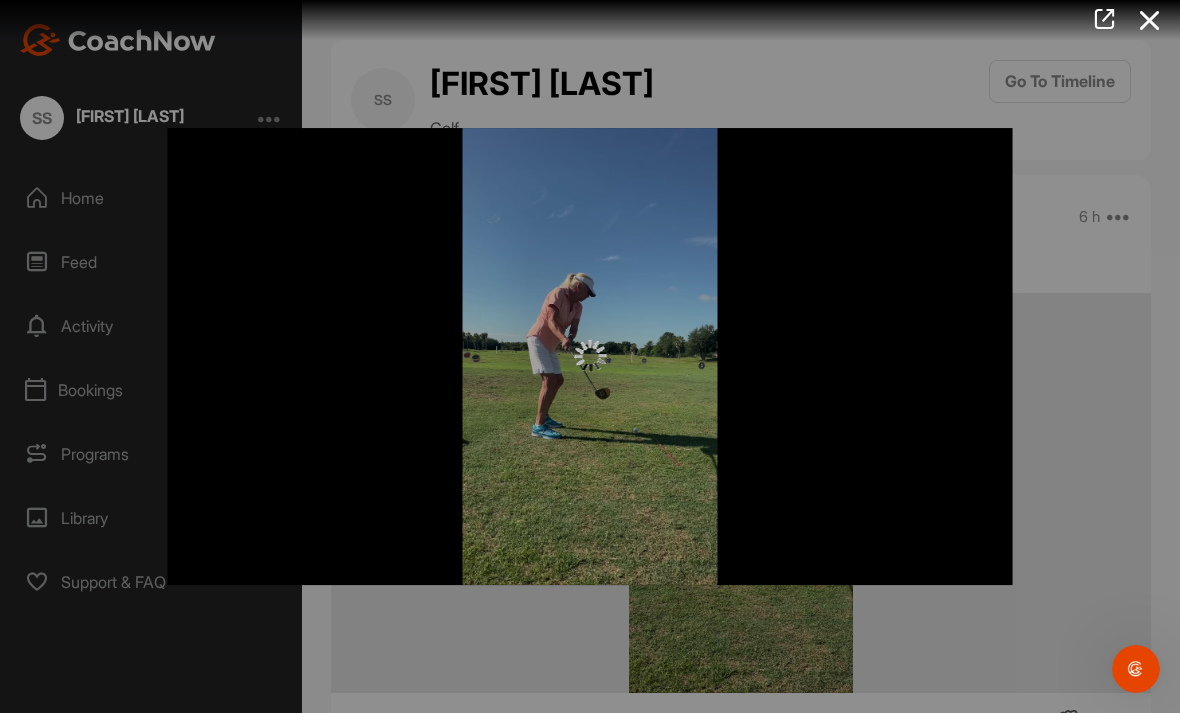 click at bounding box center [590, 357] 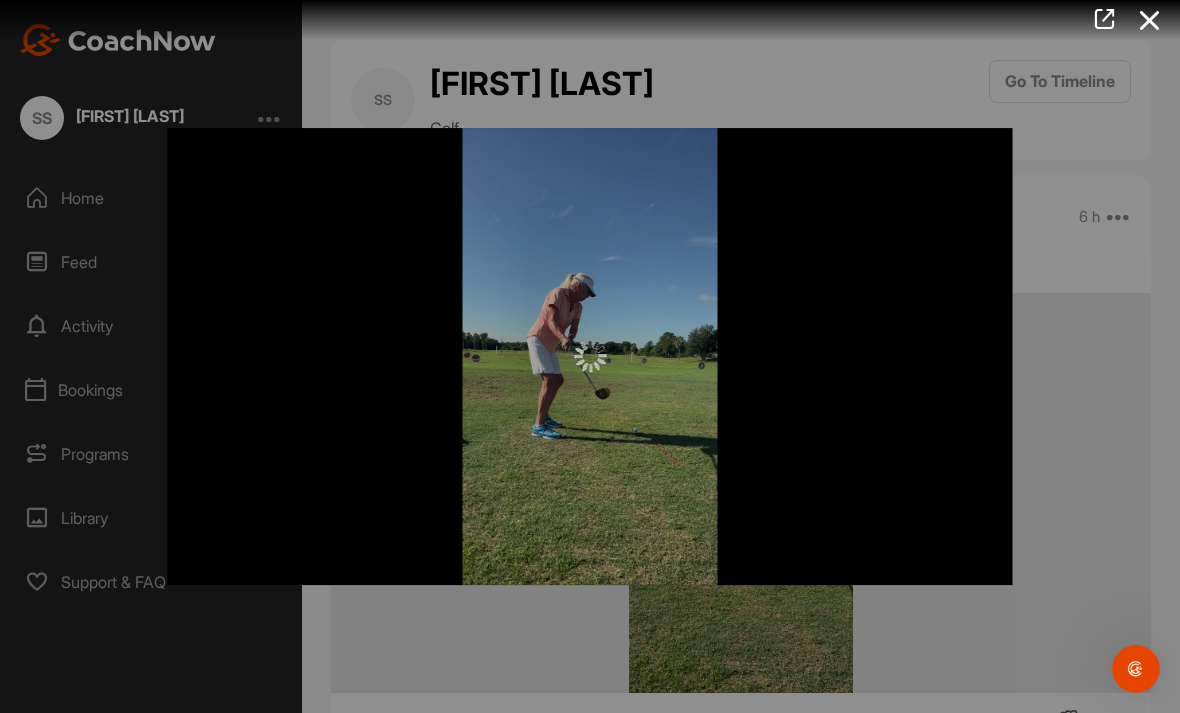 click at bounding box center (590, 357) 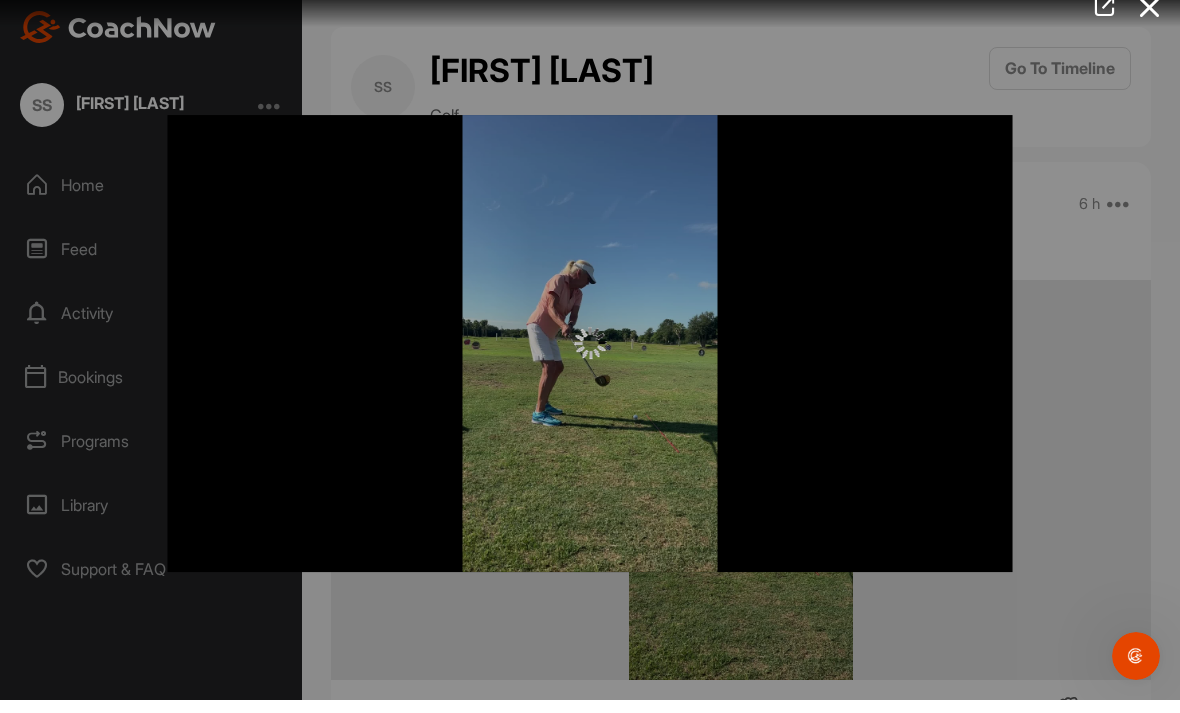 scroll, scrollTop: 0, scrollLeft: 0, axis: both 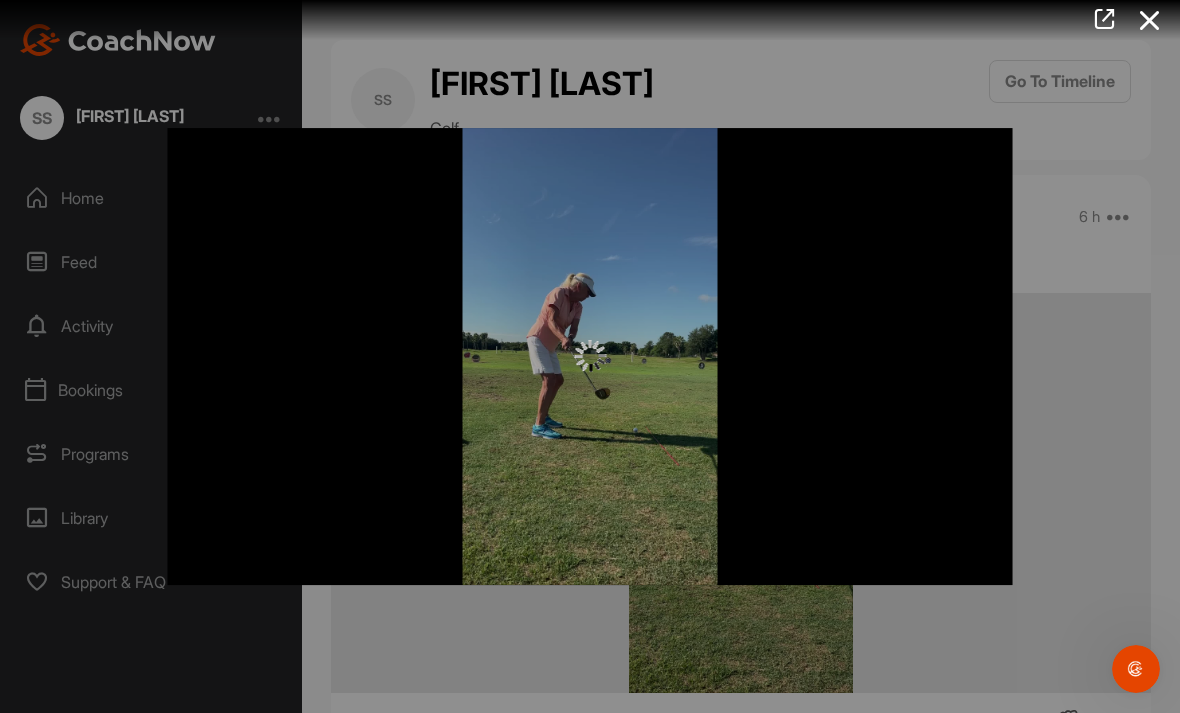 click at bounding box center (590, 356) 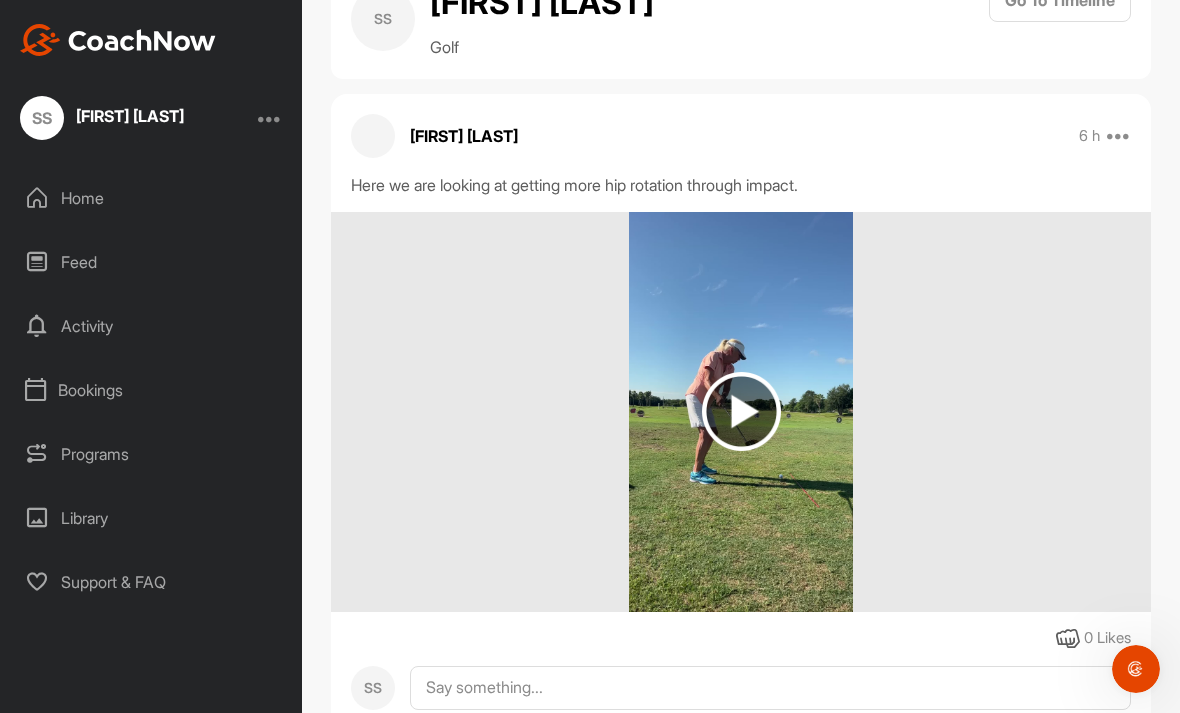 scroll, scrollTop: 80, scrollLeft: 0, axis: vertical 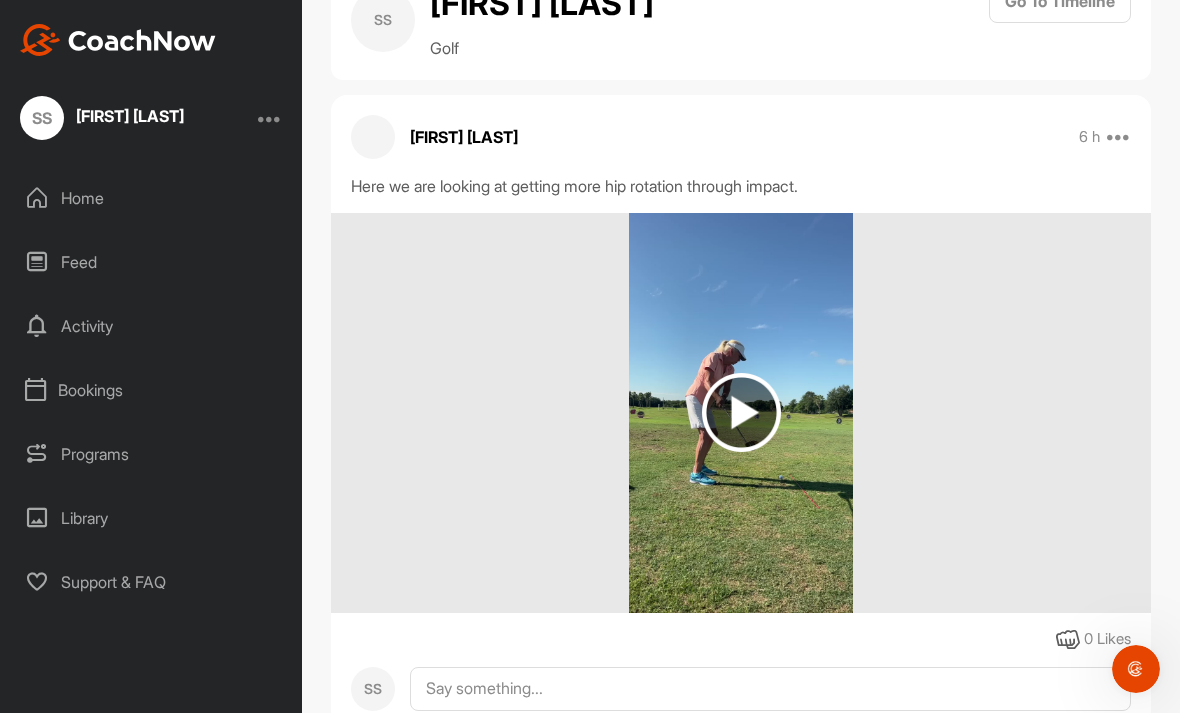click at bounding box center [741, 413] 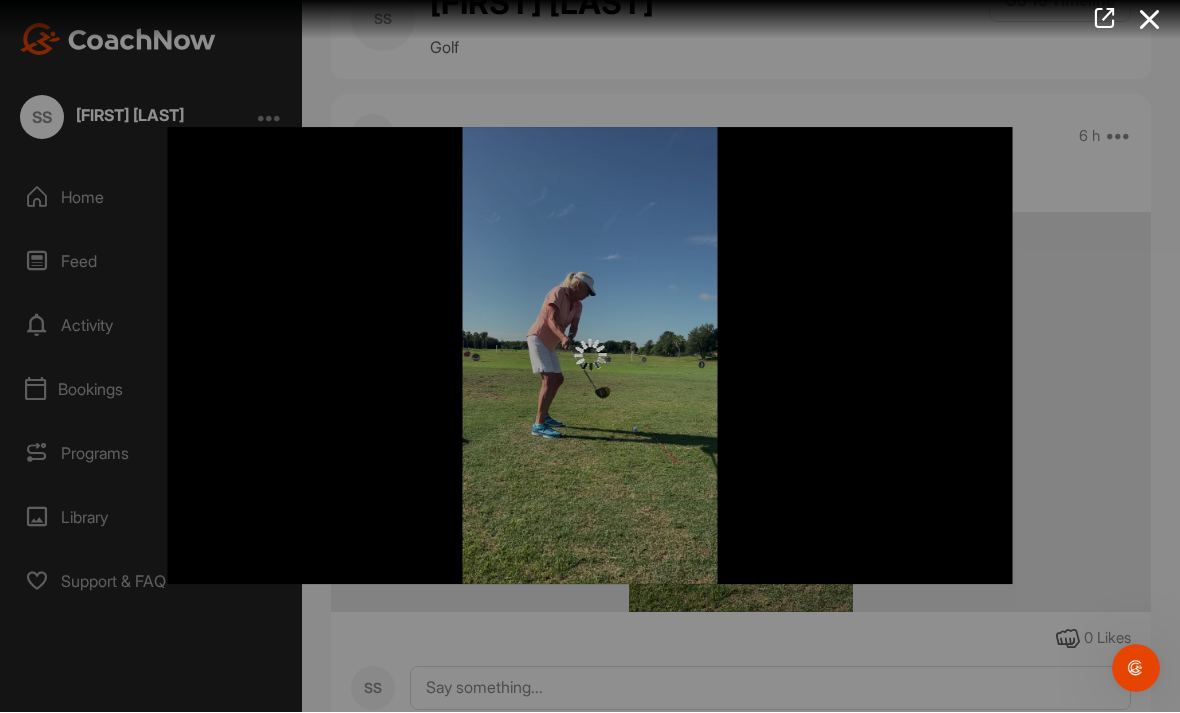 scroll, scrollTop: 64, scrollLeft: 0, axis: vertical 